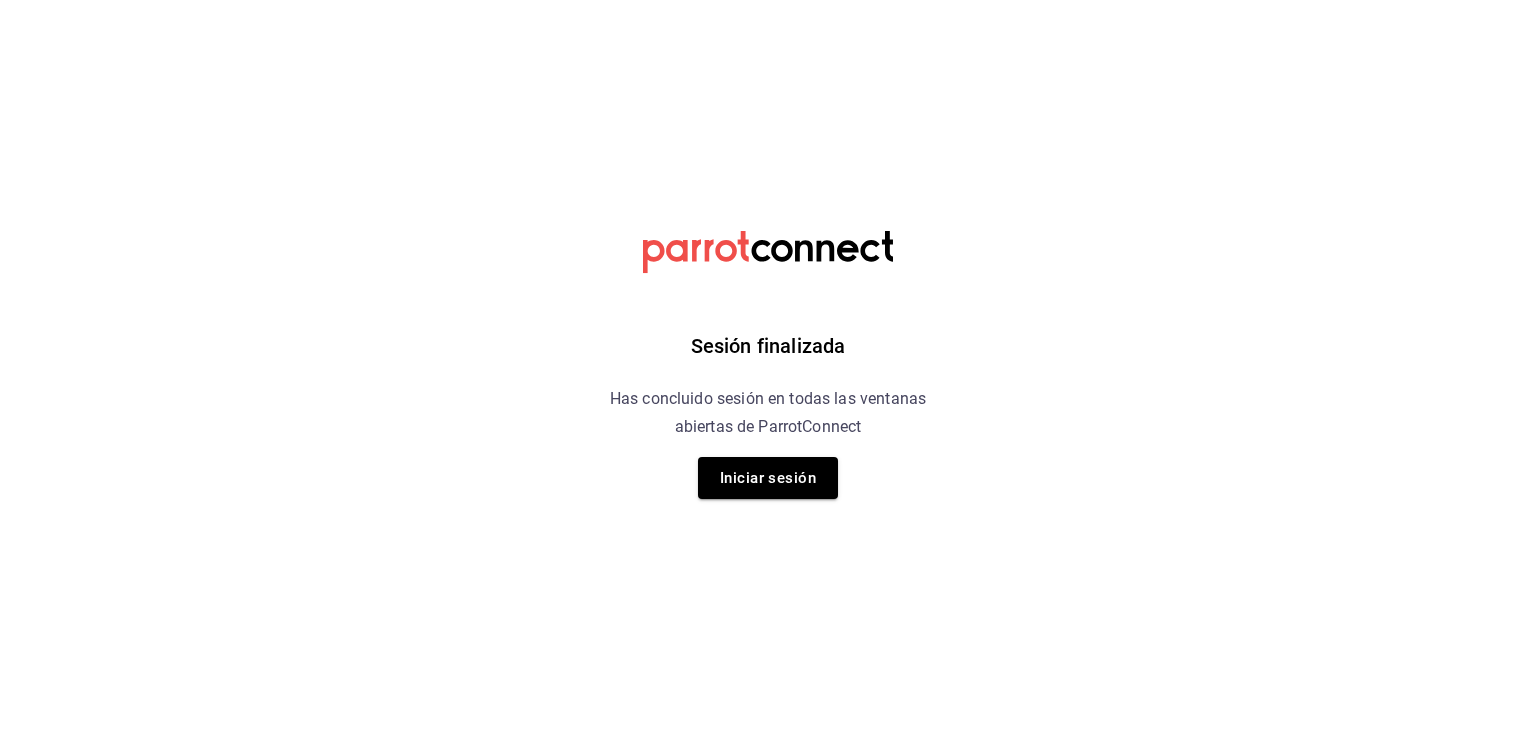 scroll, scrollTop: 0, scrollLeft: 0, axis: both 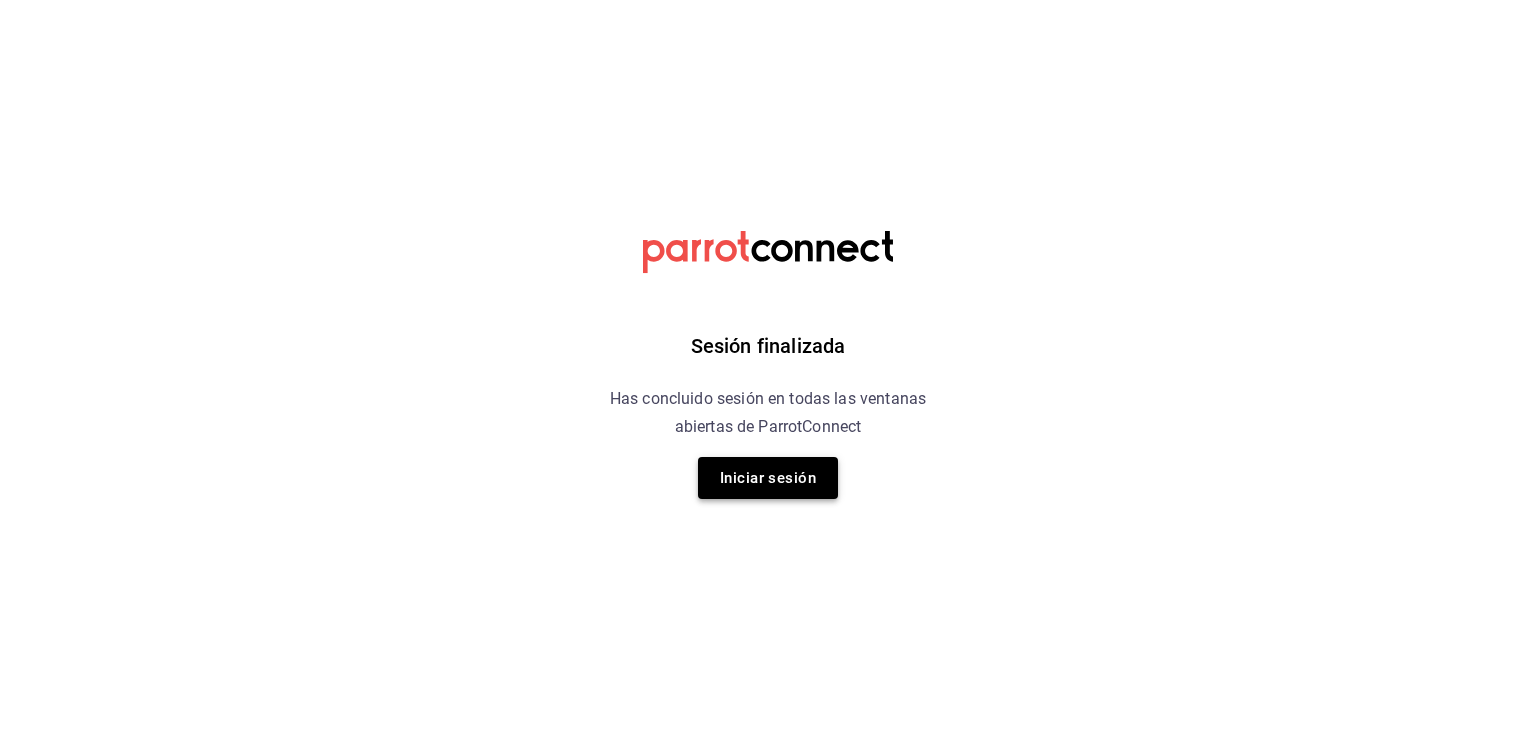 click on "Iniciar sesión" at bounding box center [768, 478] 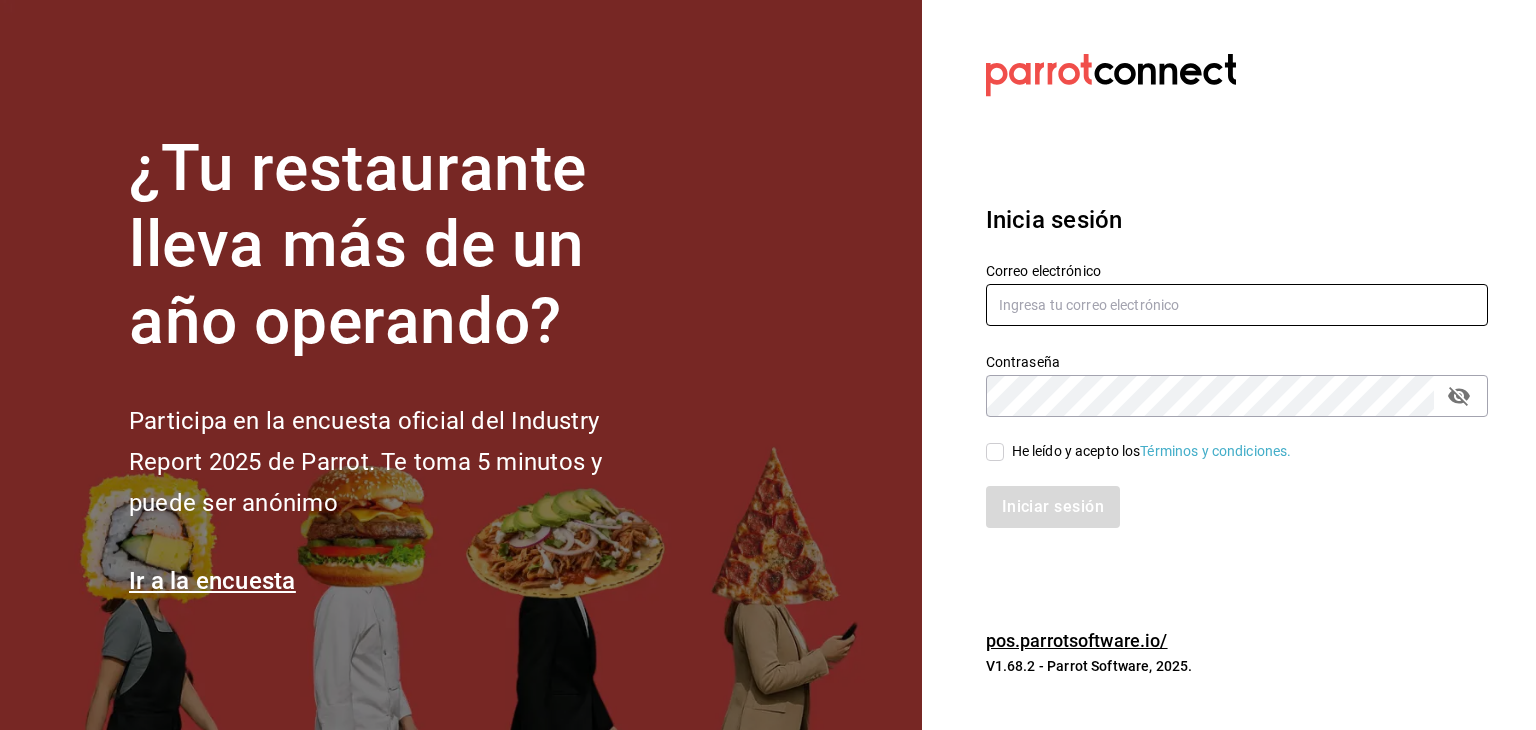 type on "[USERNAME]@example.com" 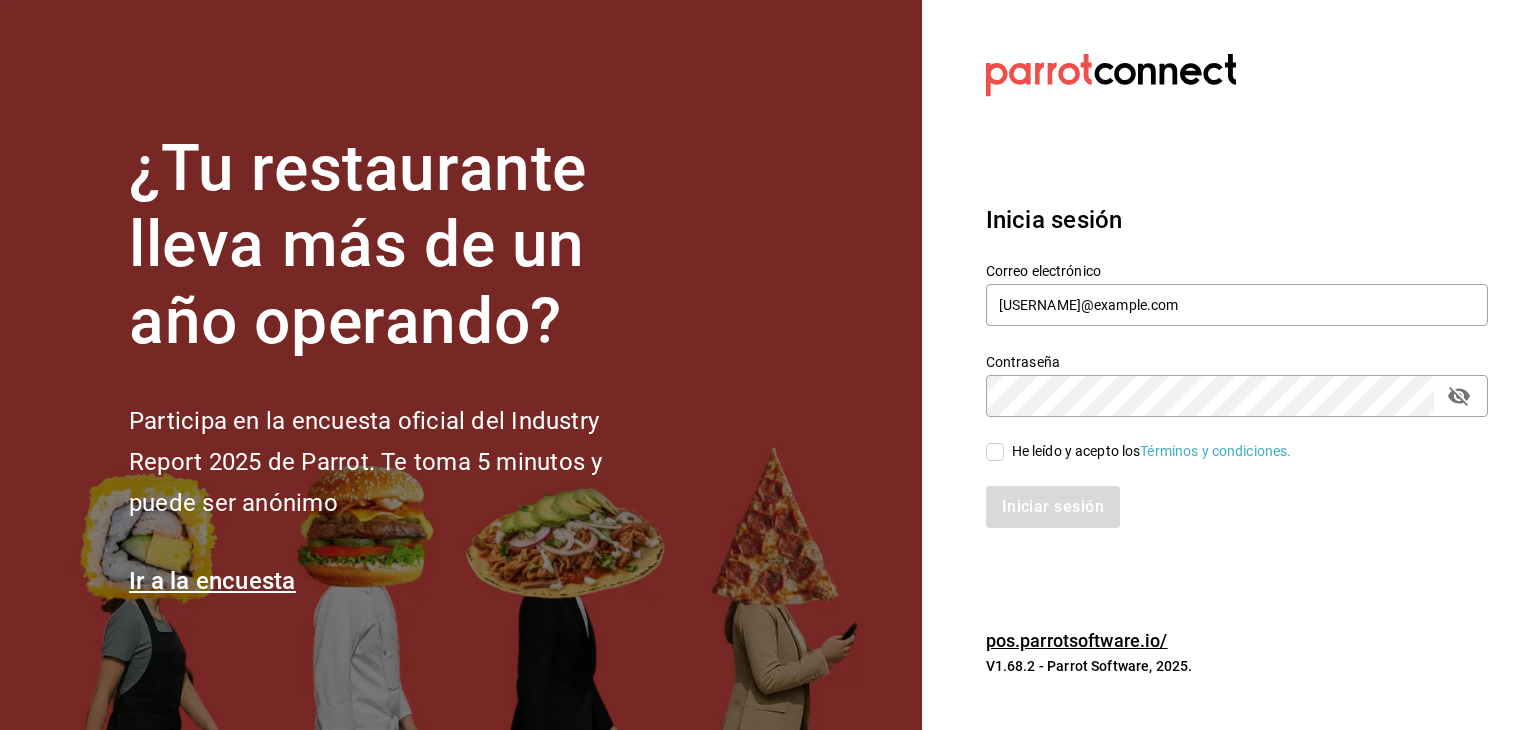 click on "He leído y acepto los  Términos y condiciones." at bounding box center [995, 452] 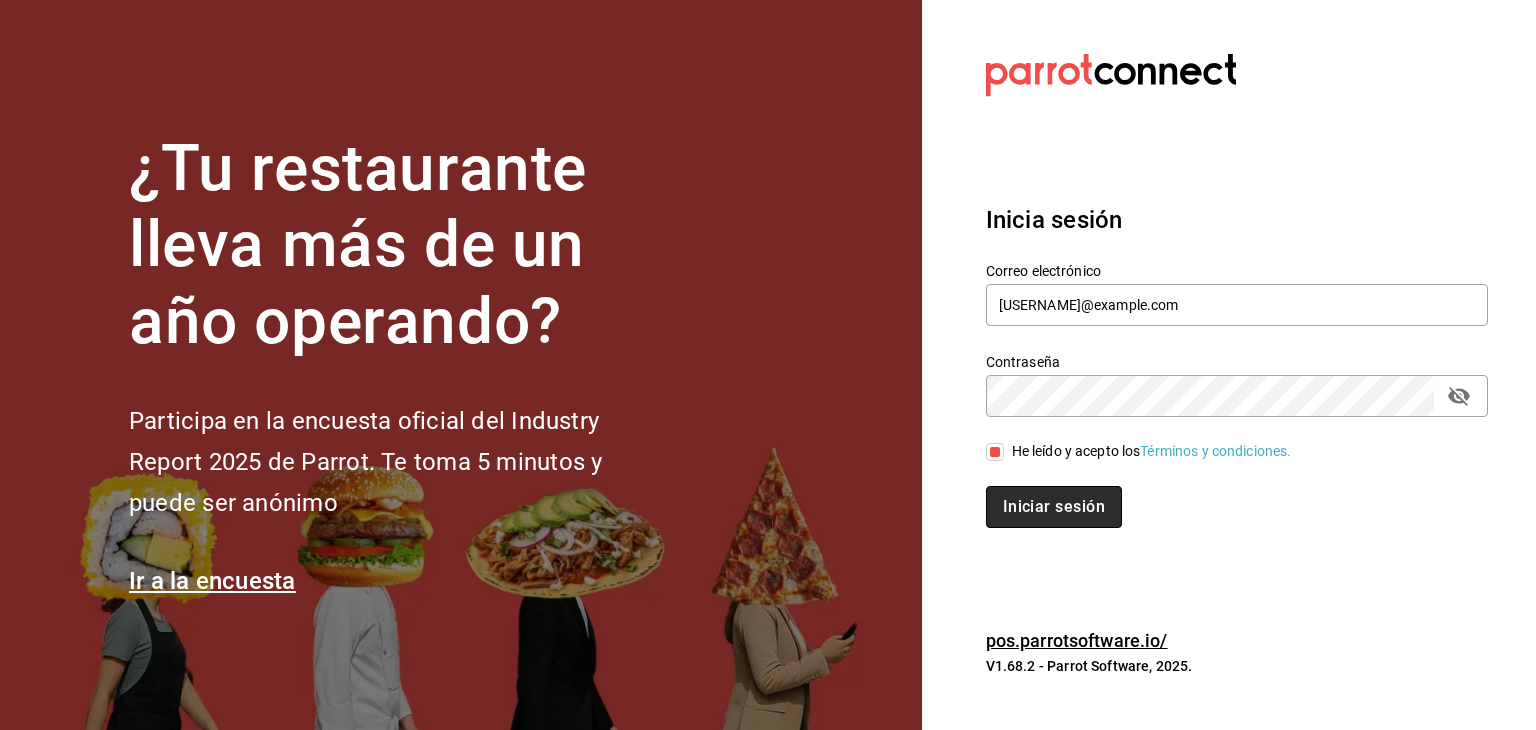 click on "Iniciar sesión" at bounding box center [1054, 507] 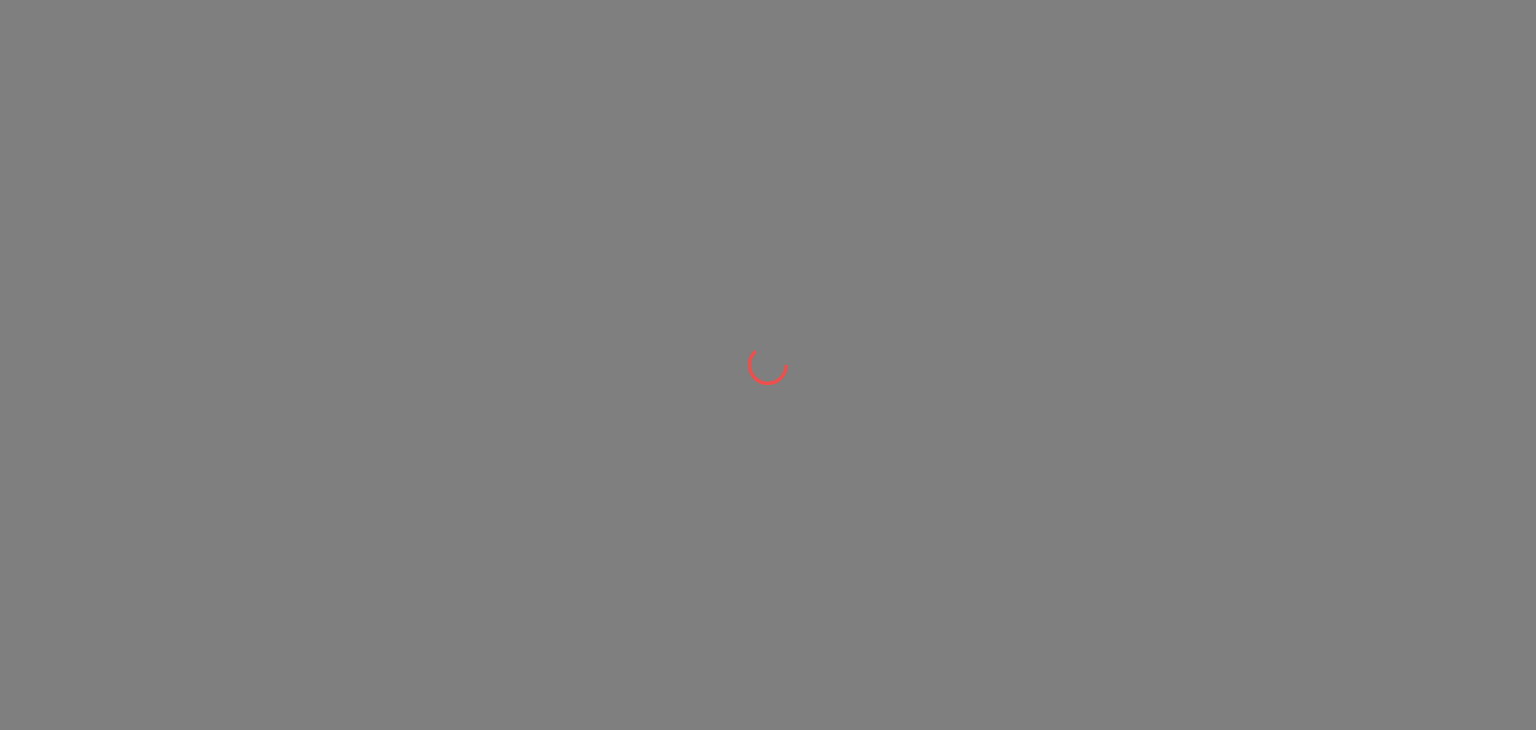 scroll, scrollTop: 0, scrollLeft: 0, axis: both 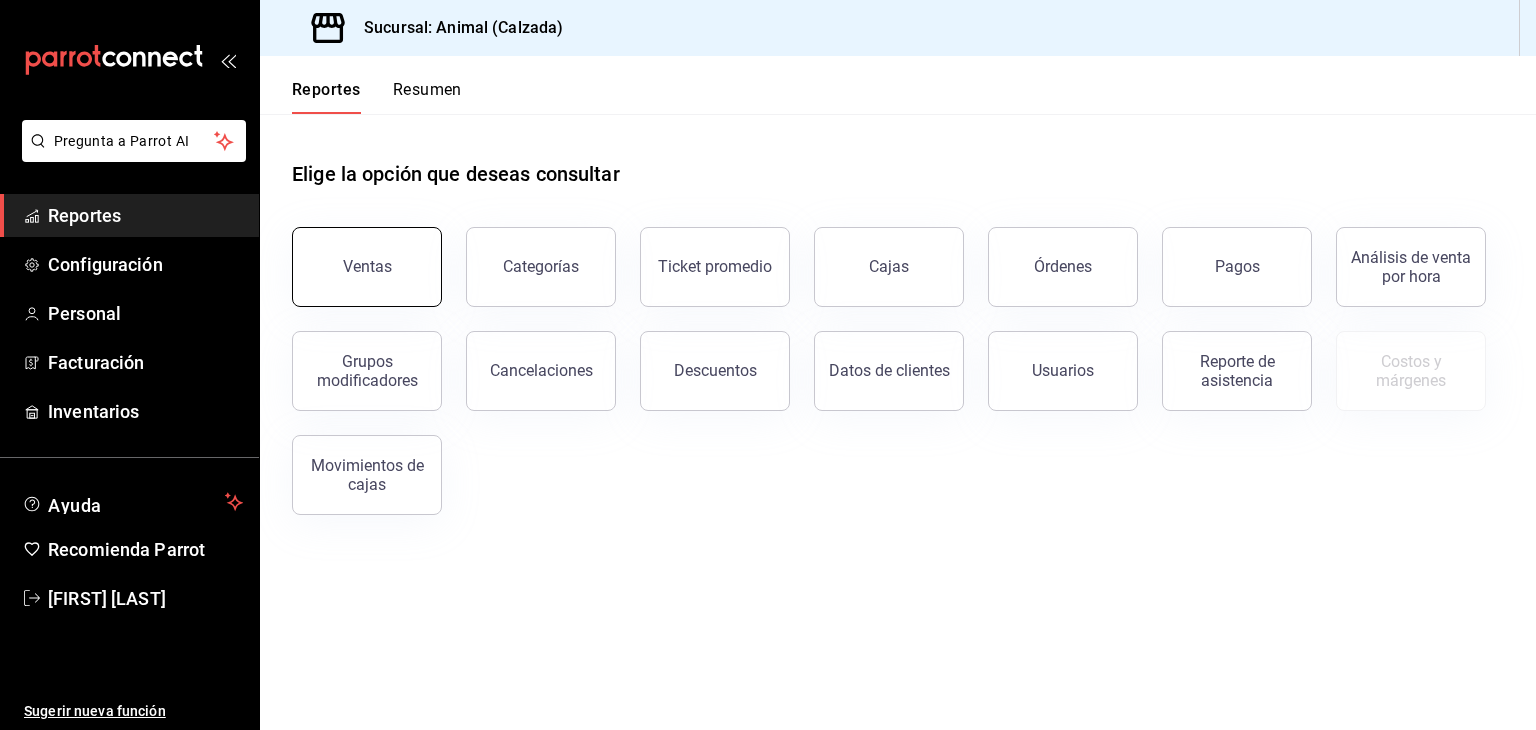 click on "Ventas" at bounding box center (367, 267) 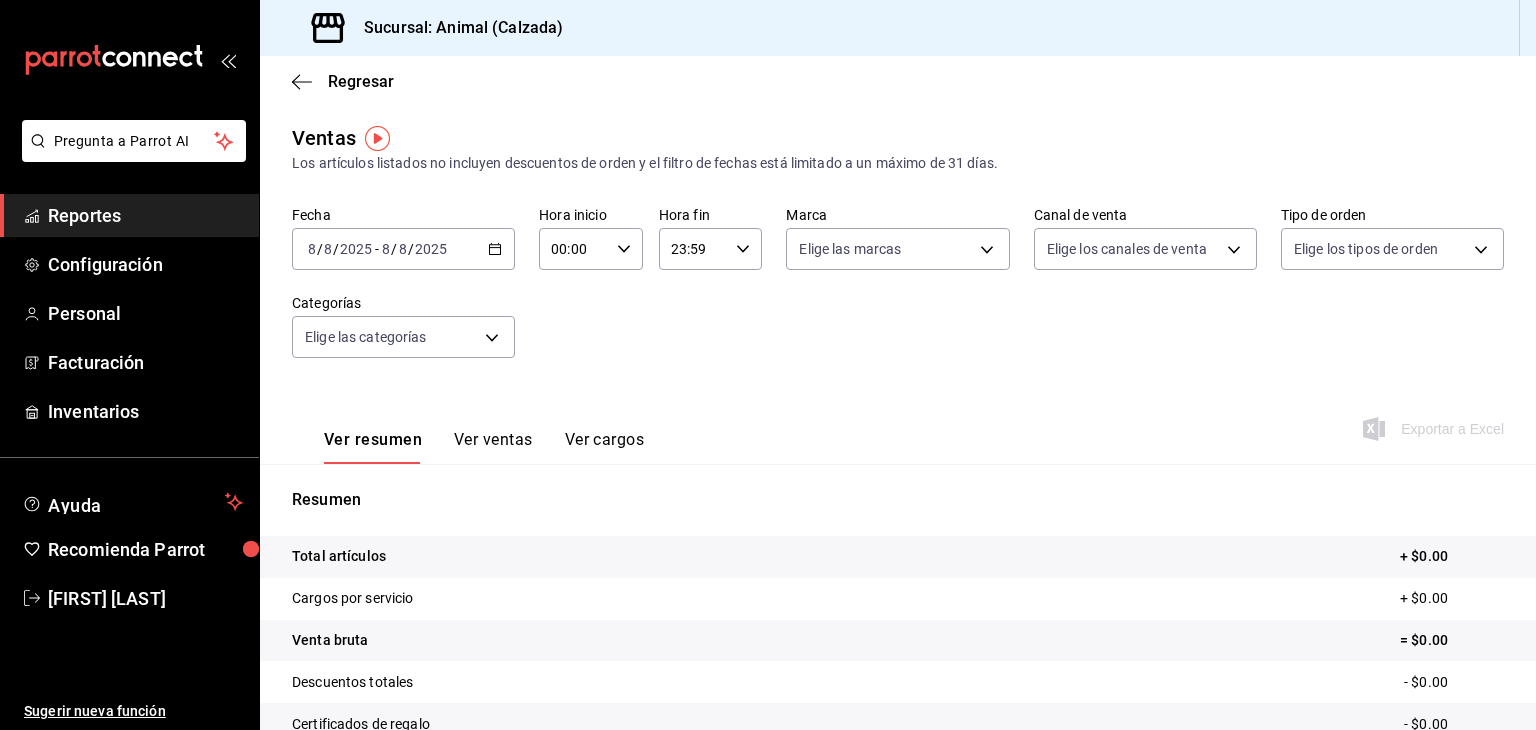 click on "2025-08-08 8 / 8 / 2025 - 2025-08-08 8 / 8 / 2025" at bounding box center (403, 249) 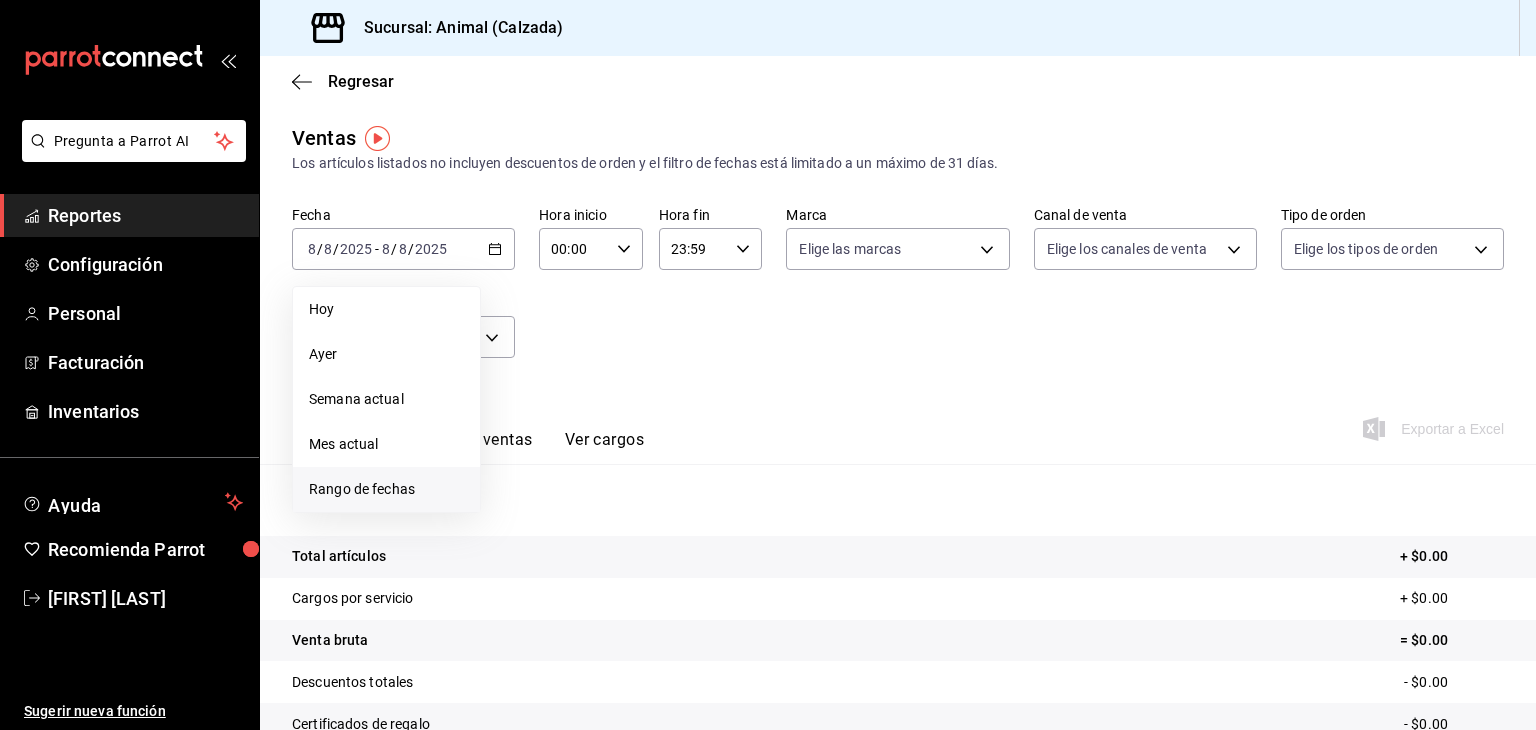 click on "Rango de fechas" at bounding box center [386, 489] 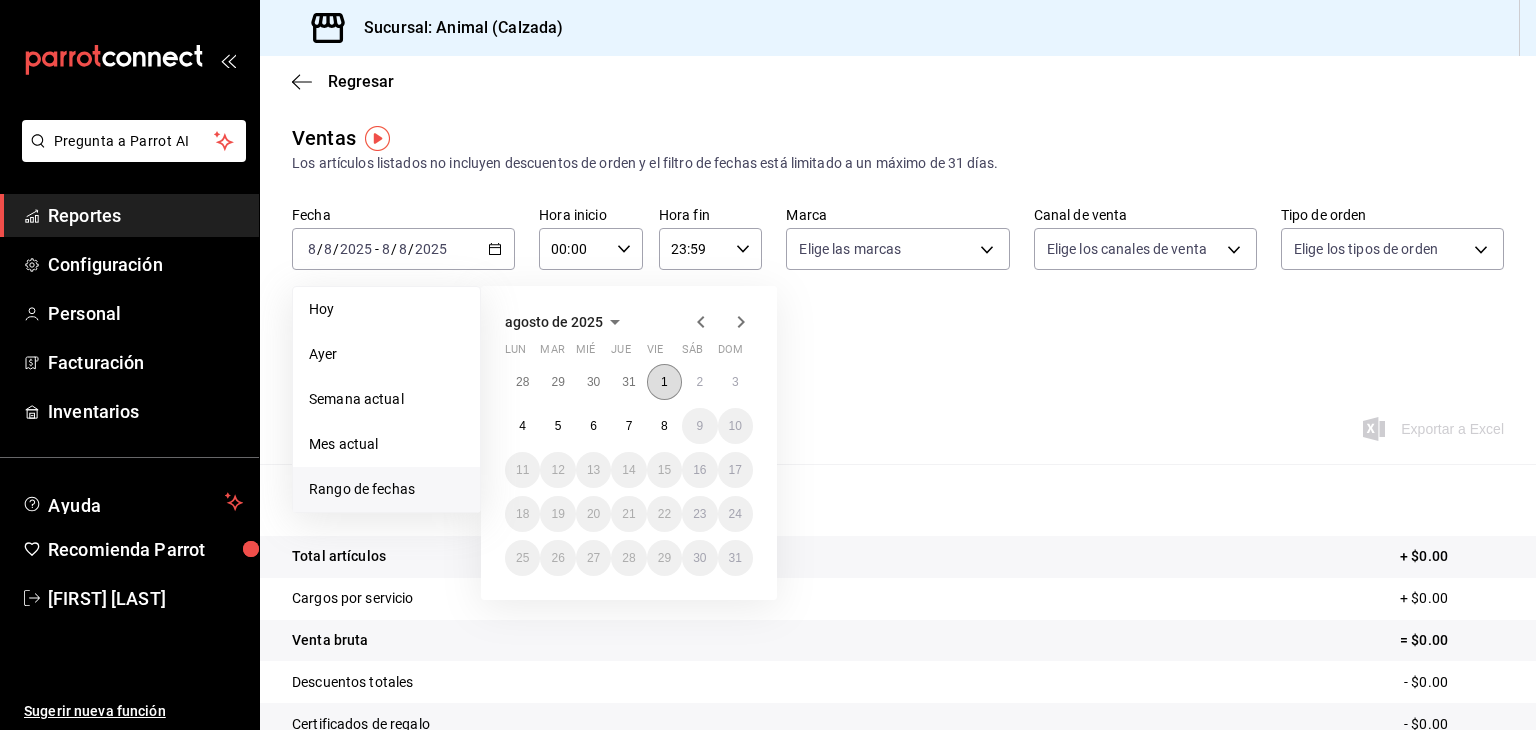 click on "1" at bounding box center (664, 382) 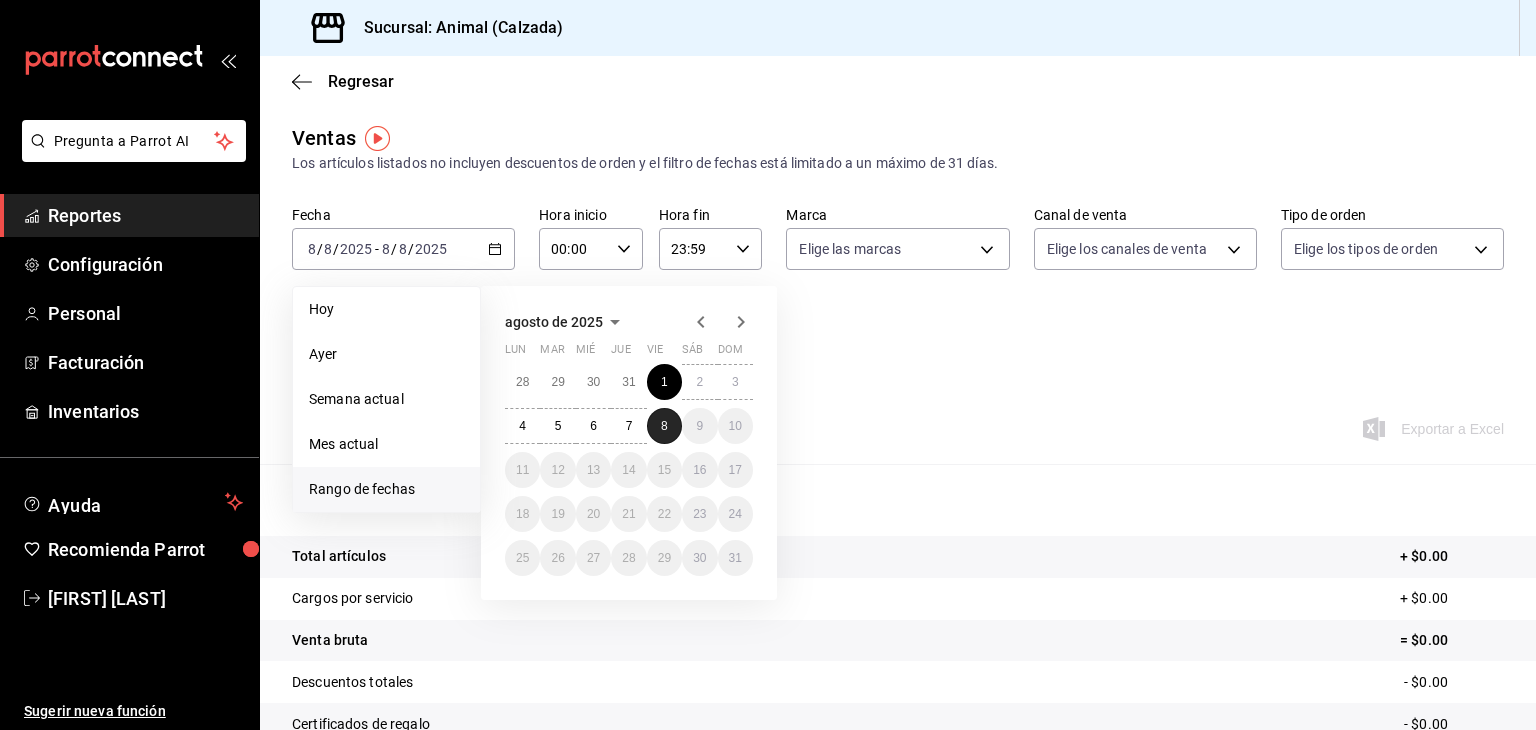 click on "8" at bounding box center (664, 426) 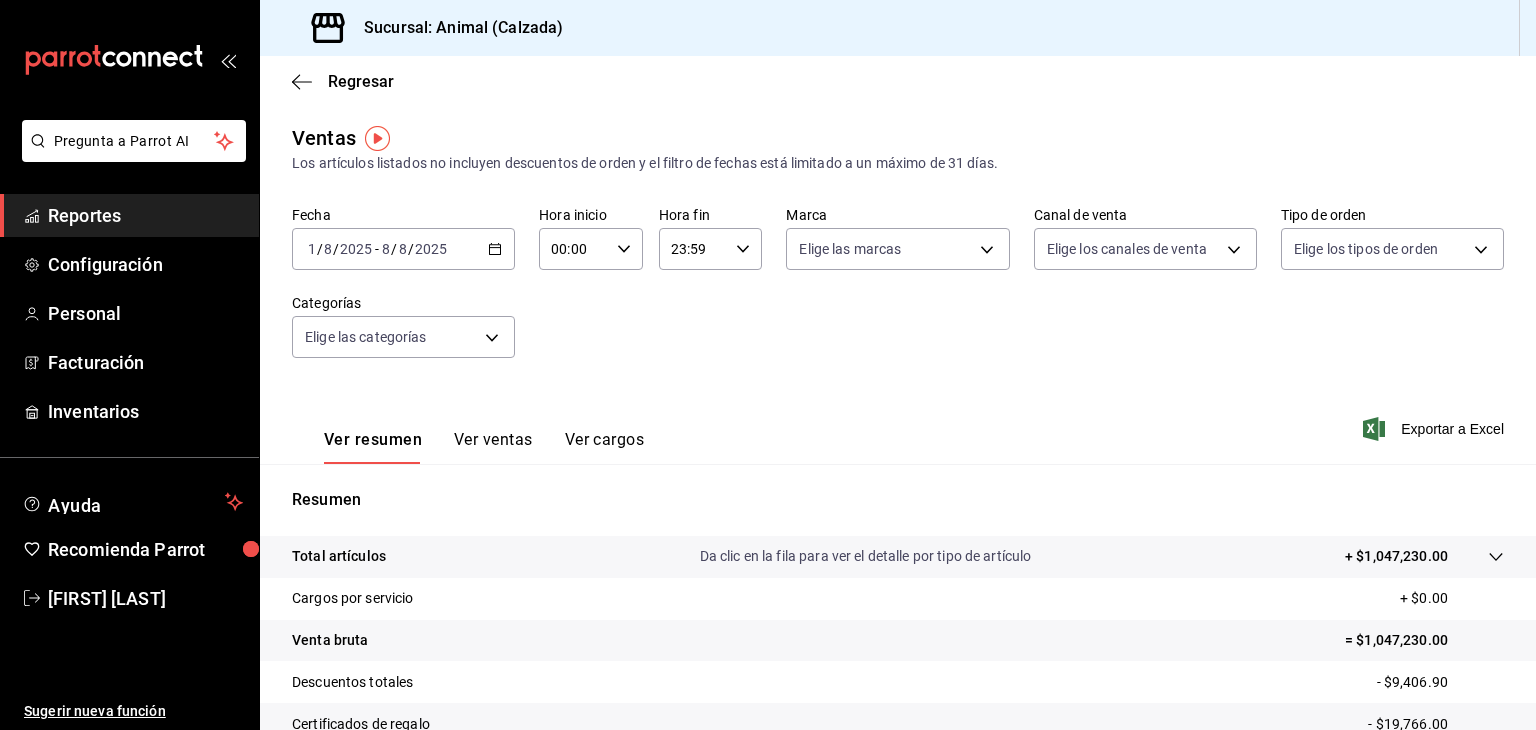 click on "00:00" at bounding box center [574, 249] 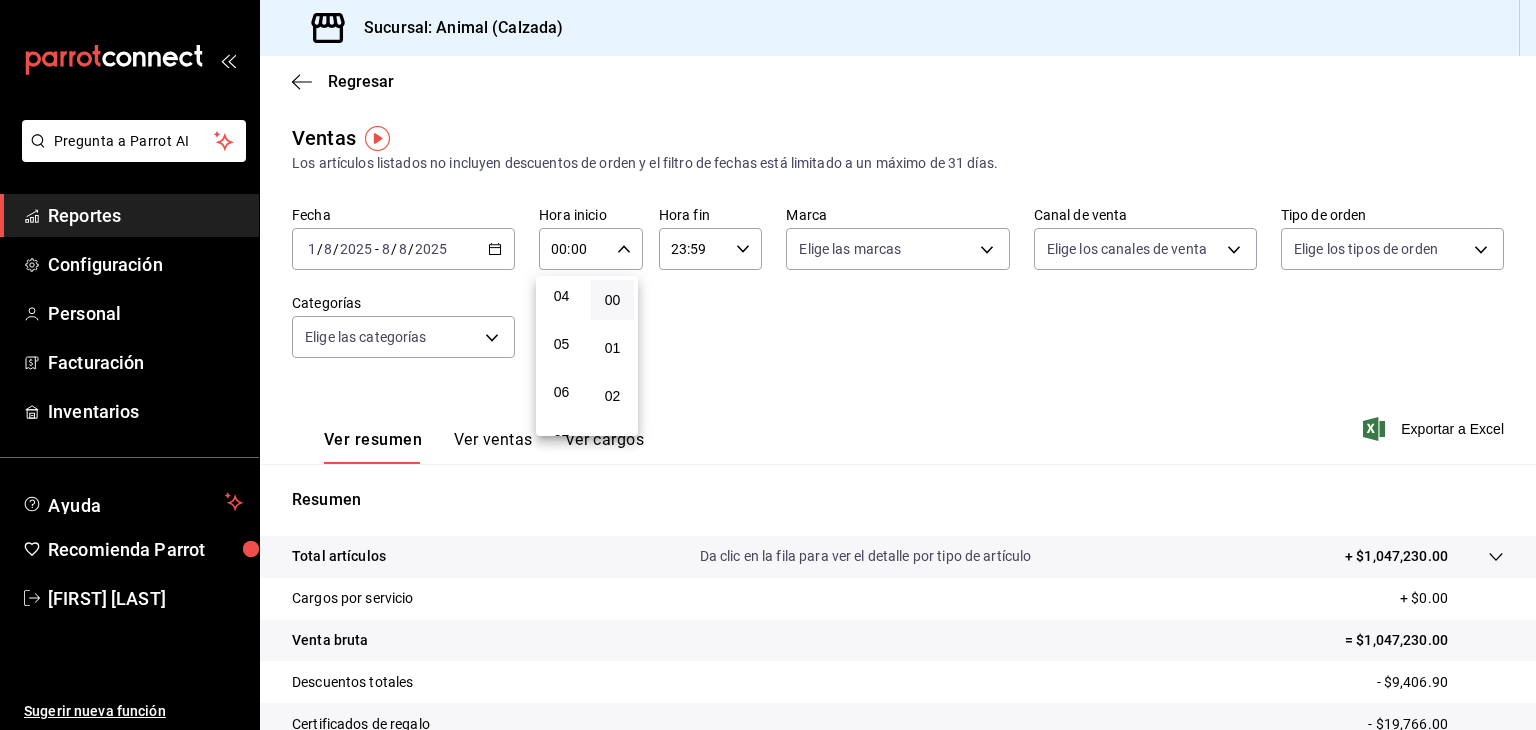 scroll, scrollTop: 200, scrollLeft: 0, axis: vertical 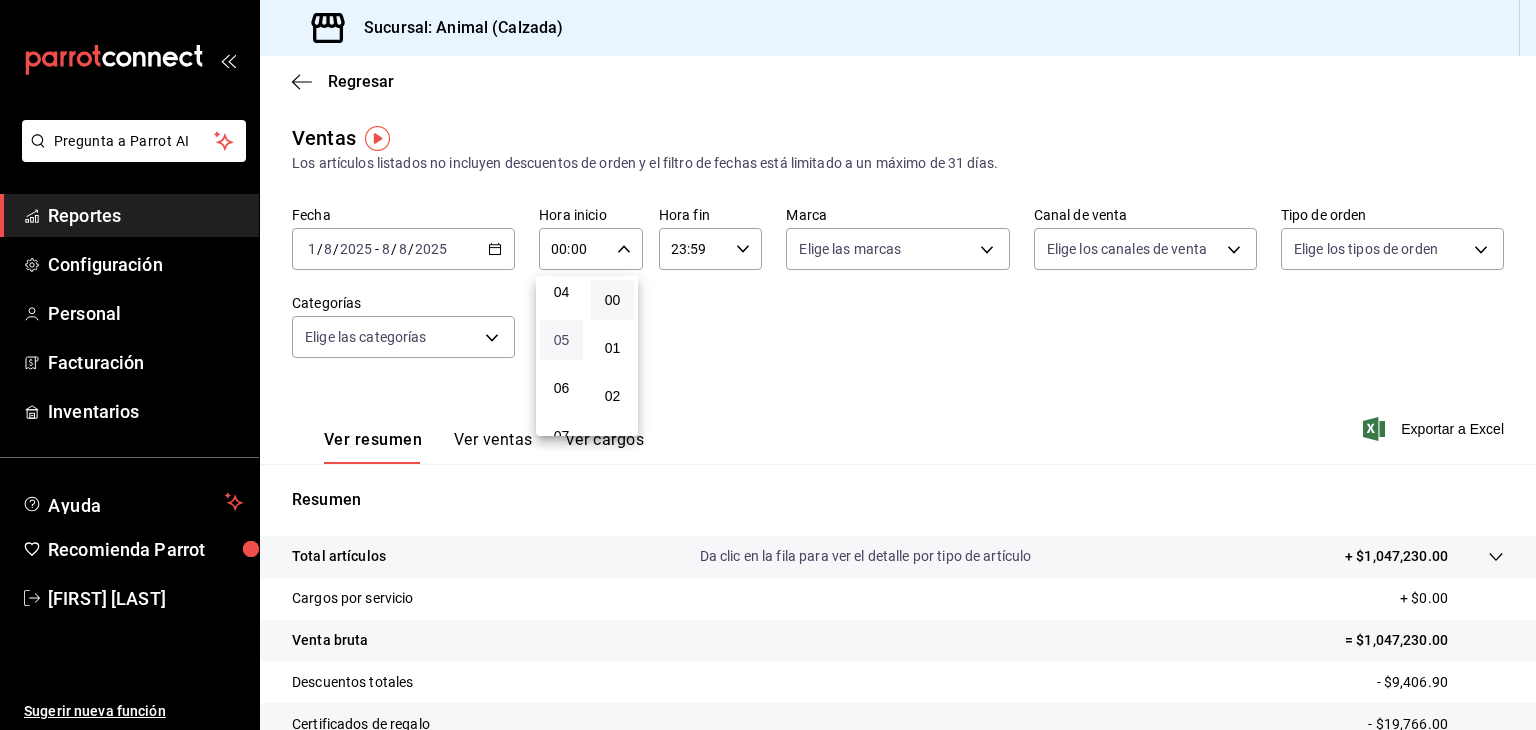 click on "05" at bounding box center [561, 340] 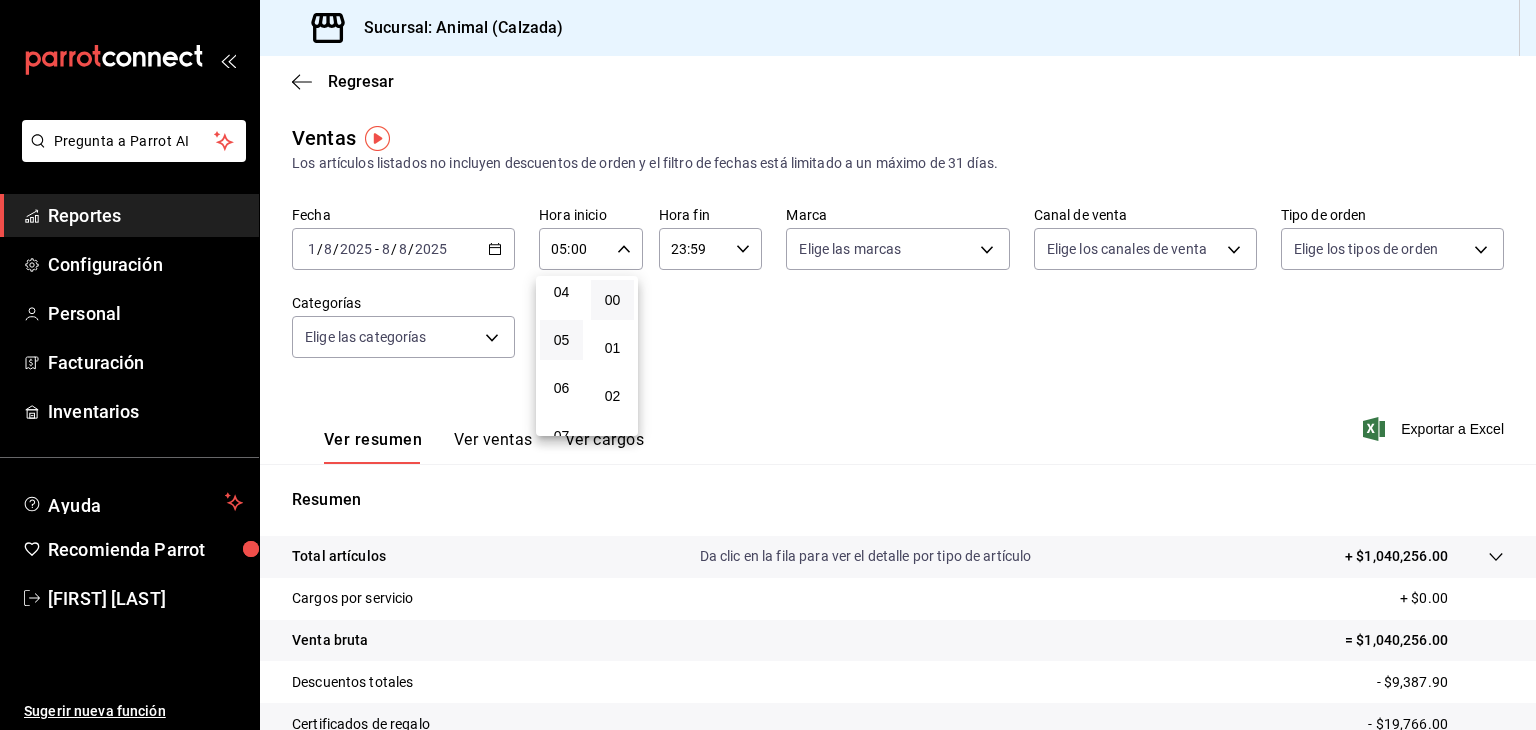 click at bounding box center [768, 365] 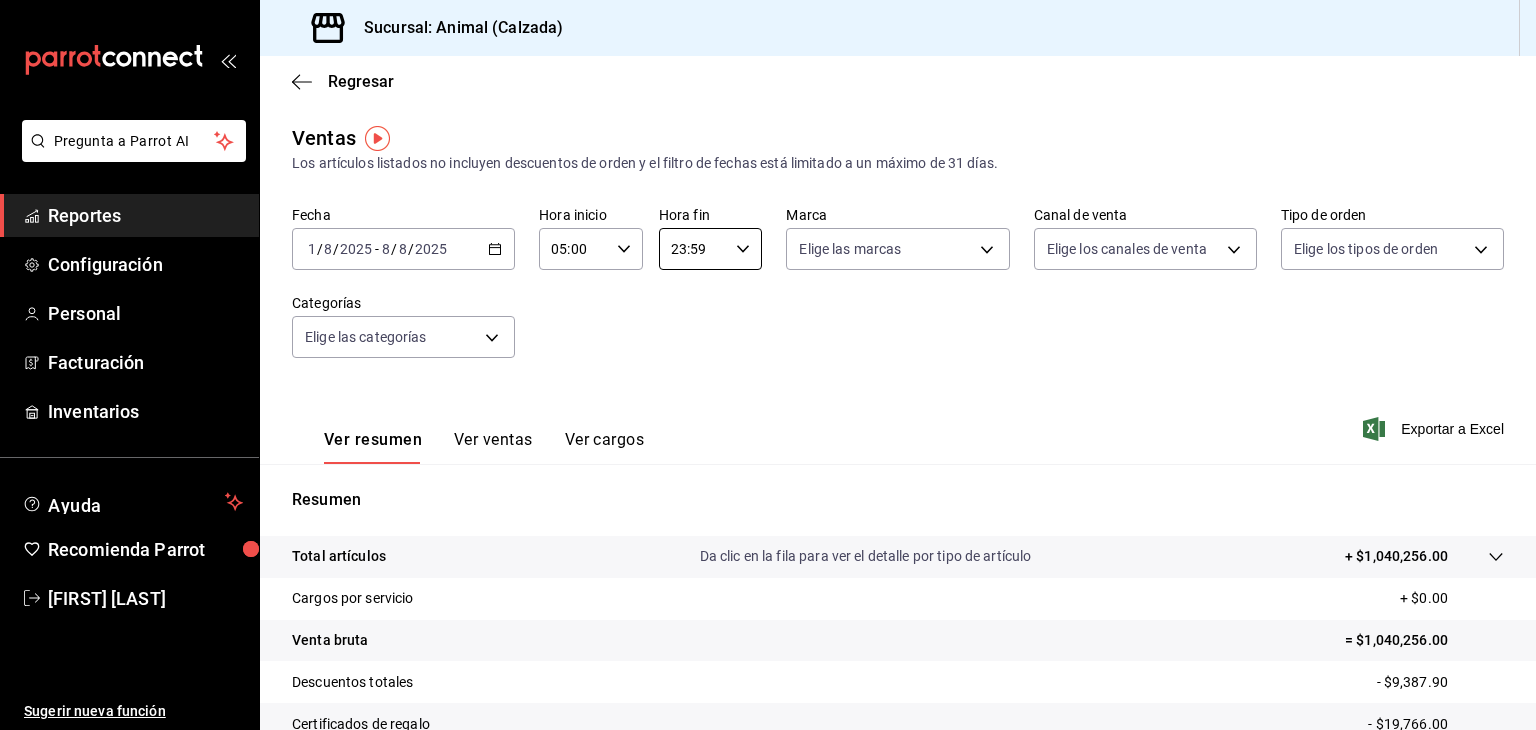 click on "23:59" at bounding box center [694, 249] 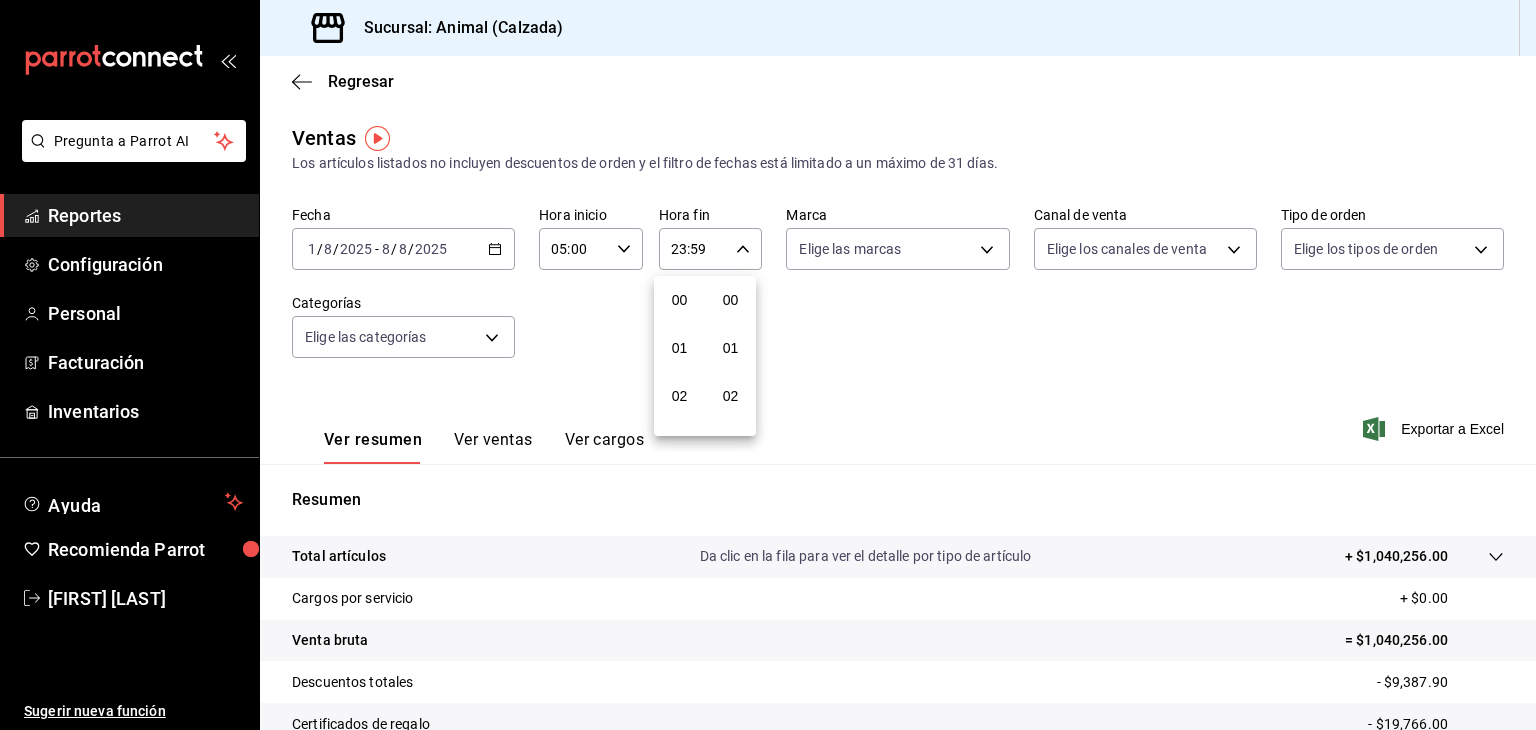 scroll, scrollTop: 1011, scrollLeft: 0, axis: vertical 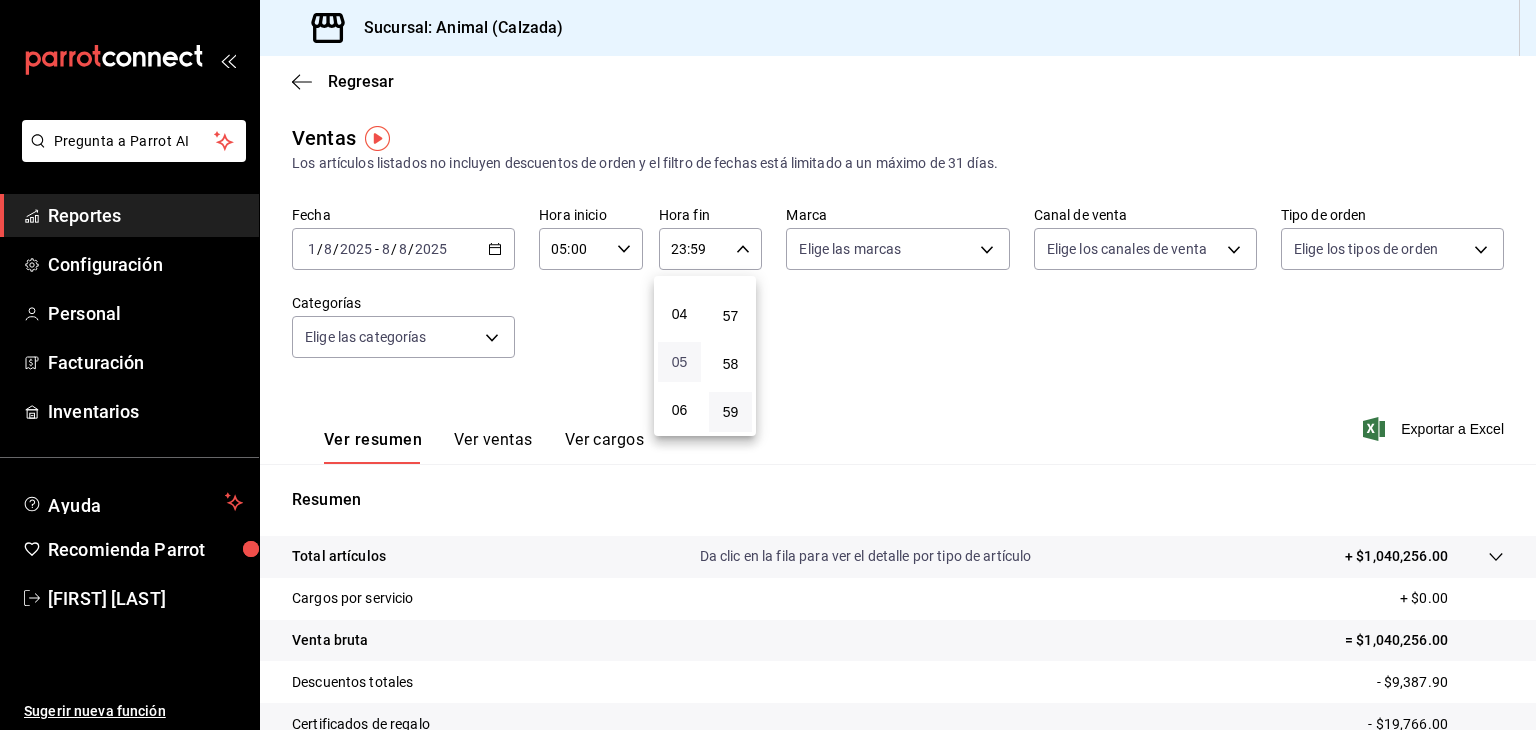click on "05" at bounding box center (679, 362) 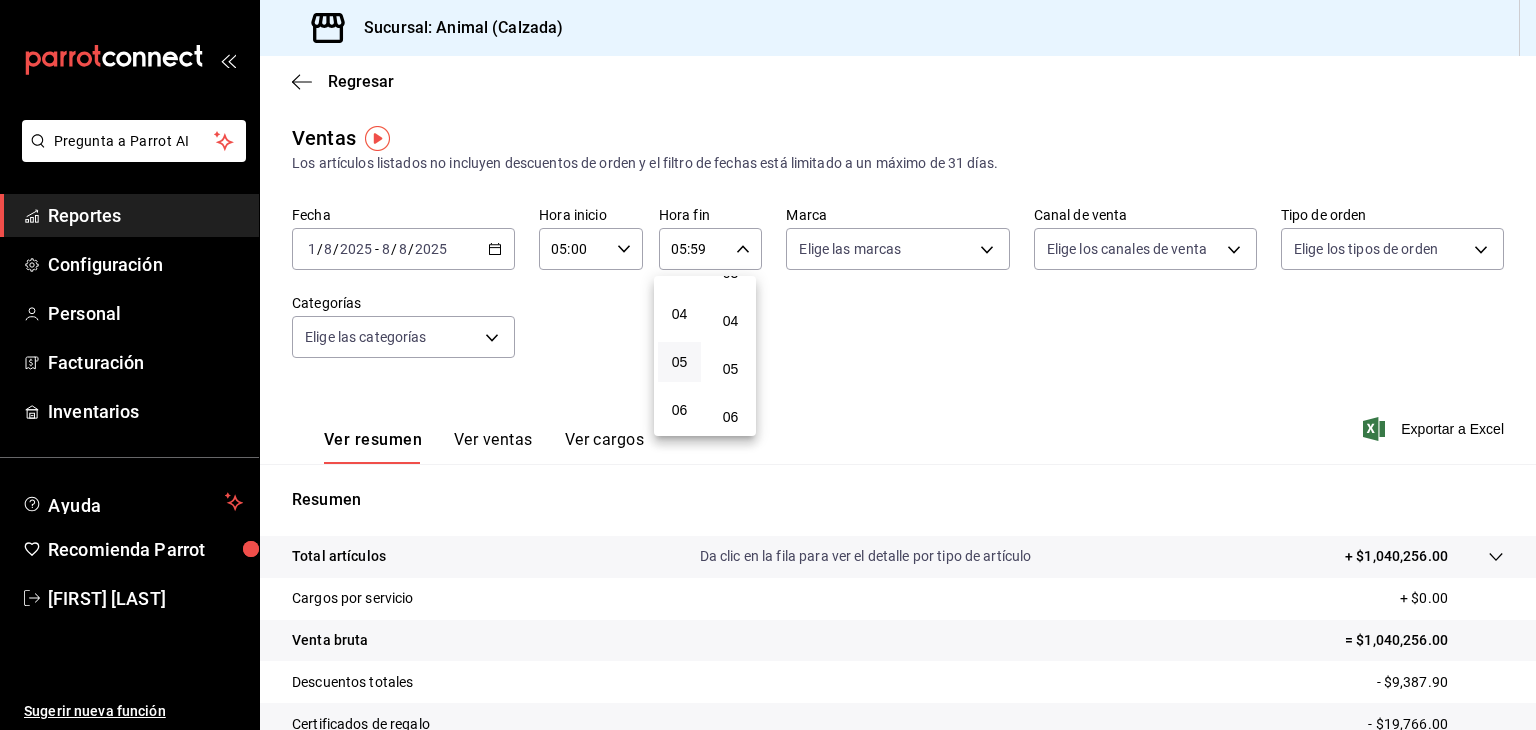 scroll, scrollTop: 0, scrollLeft: 0, axis: both 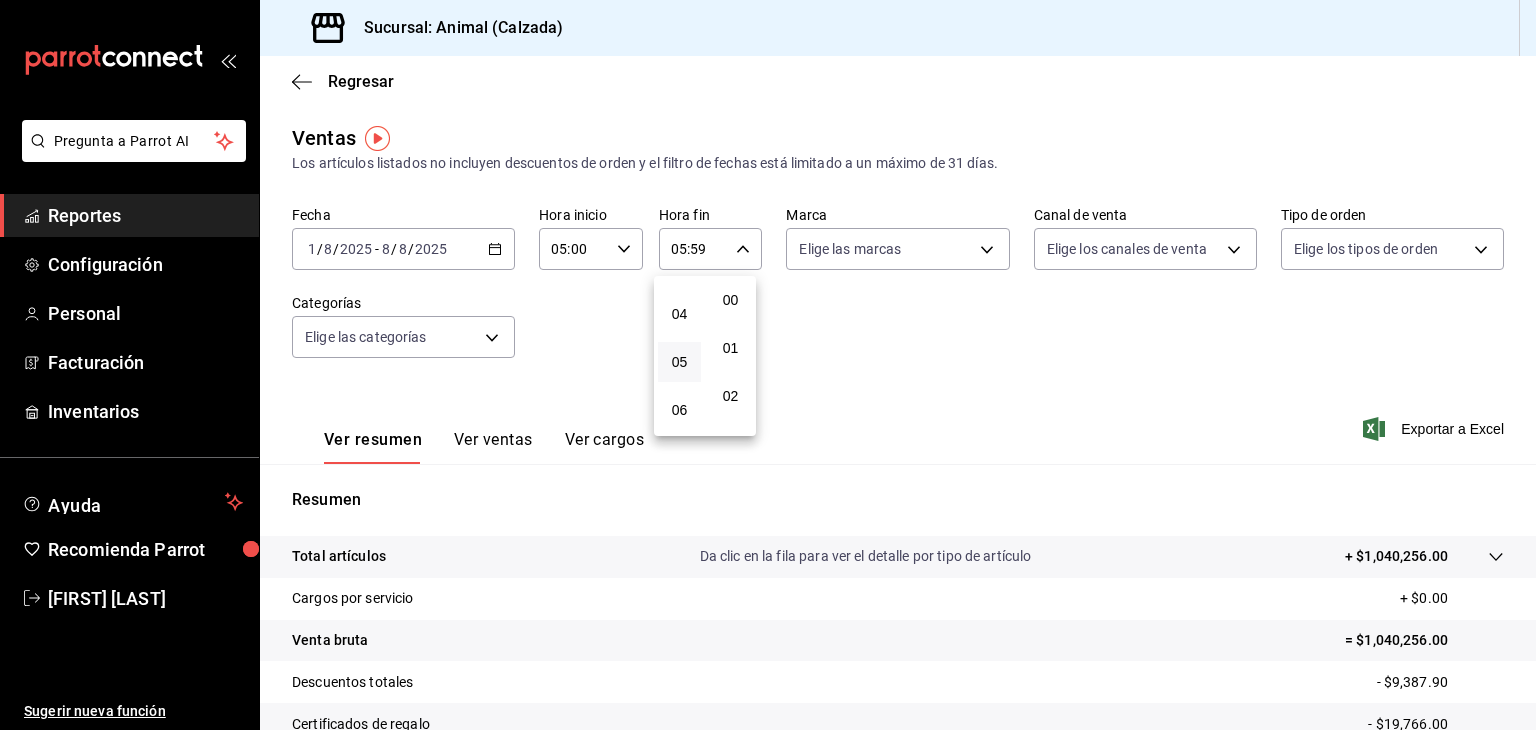 click on "00" at bounding box center (730, 300) 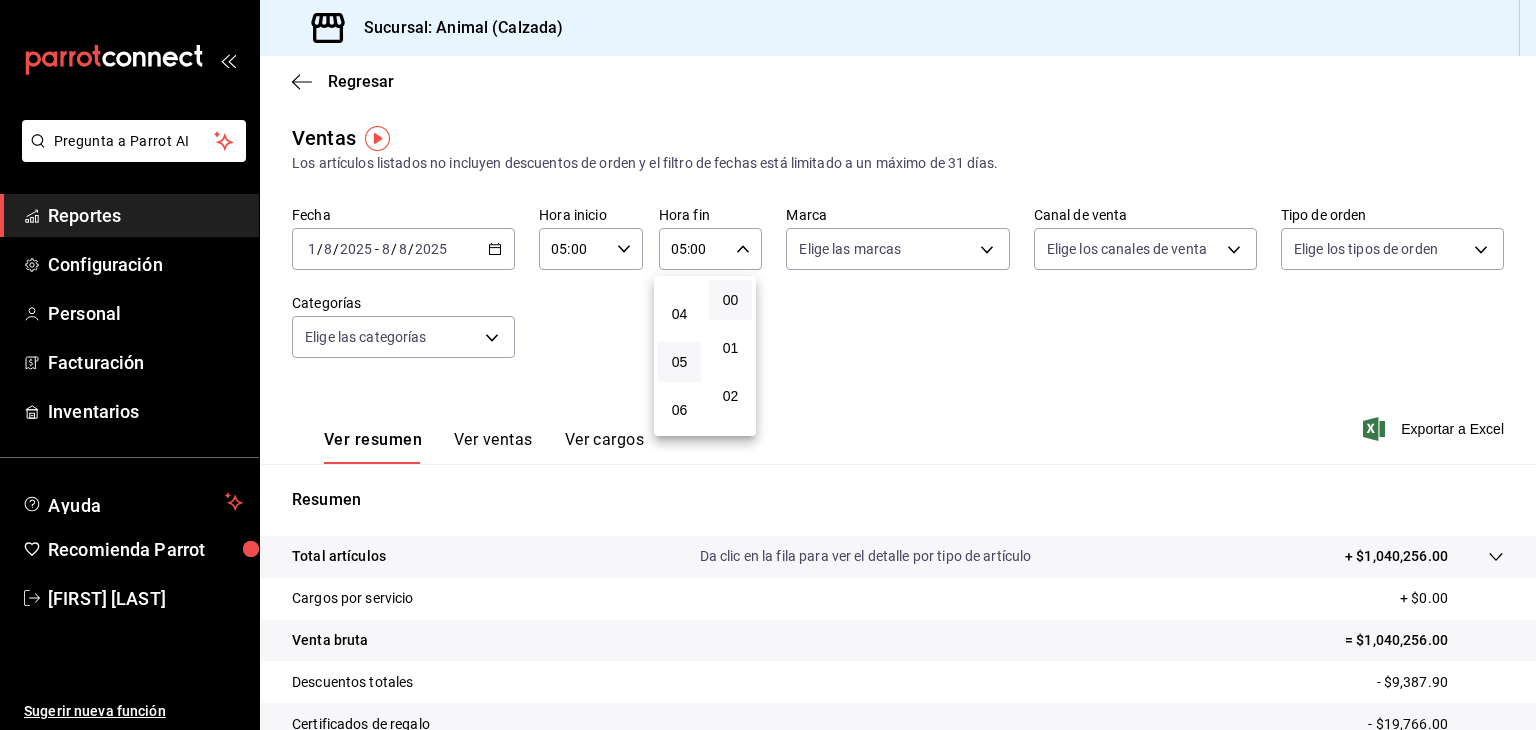 click at bounding box center (768, 365) 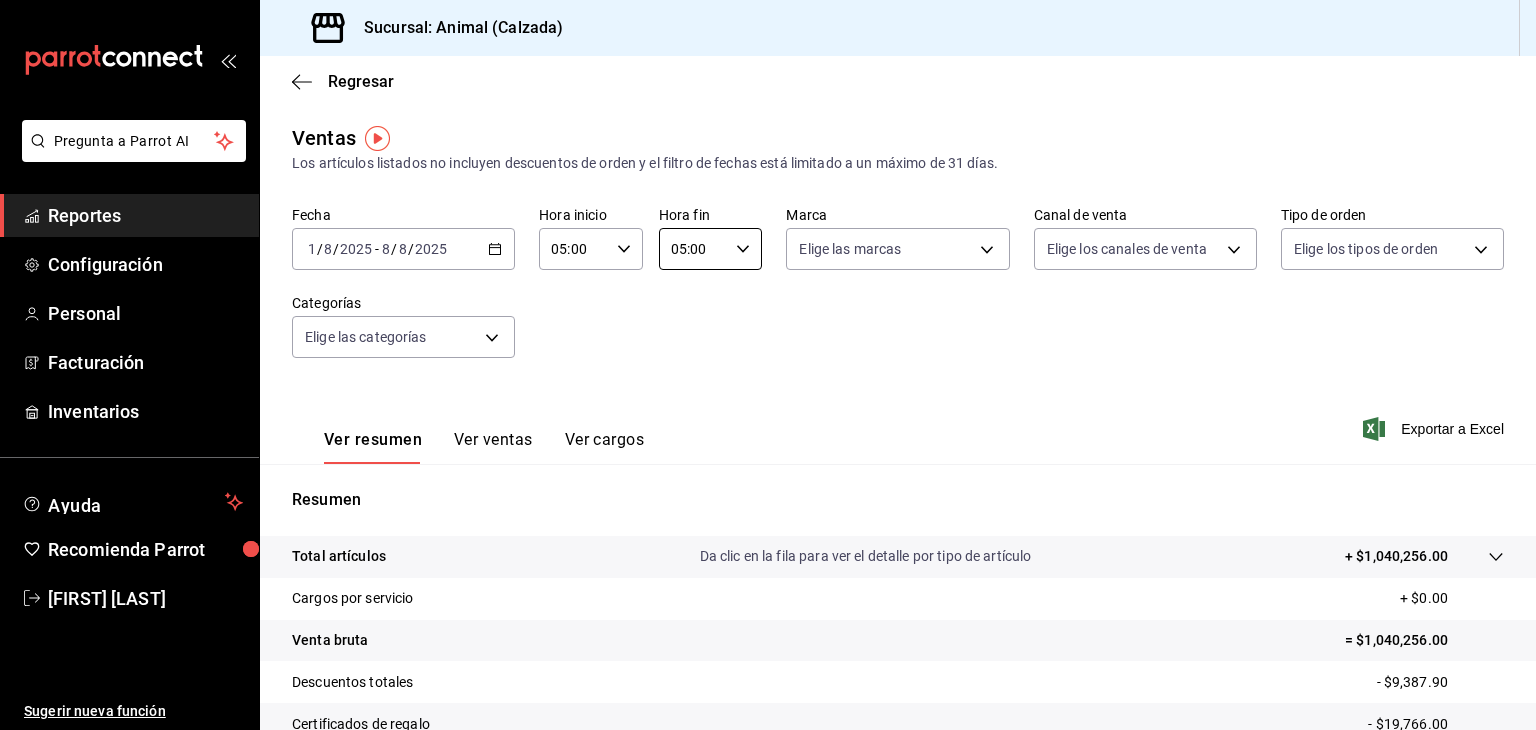 click on "Pregunta a Parrot AI Reportes   Configuración   Personal   Facturación   Inventarios   Ayuda Recomienda Parrot   Esteban Santos   Sugerir nueva función   Sucursal: Animal (Calzada) Regresar Ventas Los artículos listados no incluyen descuentos de orden y el filtro de fechas está limitado a un máximo de 31 días. Fecha 2025-08-01 1 / 8 / 2025 - 2025-08-08 8 / 8 / 2025 Hora inicio 05:00 Hora inicio Hora fin 05:00 Hora fin Marca Elige las marcas Canal de venta Elige los canales de venta Tipo de orden Elige los tipos de orden Categorías Elige las categorías Ver resumen Ver ventas Ver cargos Exportar a Excel Resumen Total artículos Da clic en la fila para ver el detalle por tipo de artículo + $1,040,256.00 Cargos por servicio + $0.00 Venta bruta = $1,040,256.00 Descuentos totales - $9,387.90 Certificados de regalo - $19,766.00 Venta total = $1,011,102.10 Impuestos - $139,462.36 Venta neta = $871,639.74 Pregunta a Parrot AI Reportes   Configuración   Personal   Facturación   Inventarios   Ayuda" at bounding box center (768, 365) 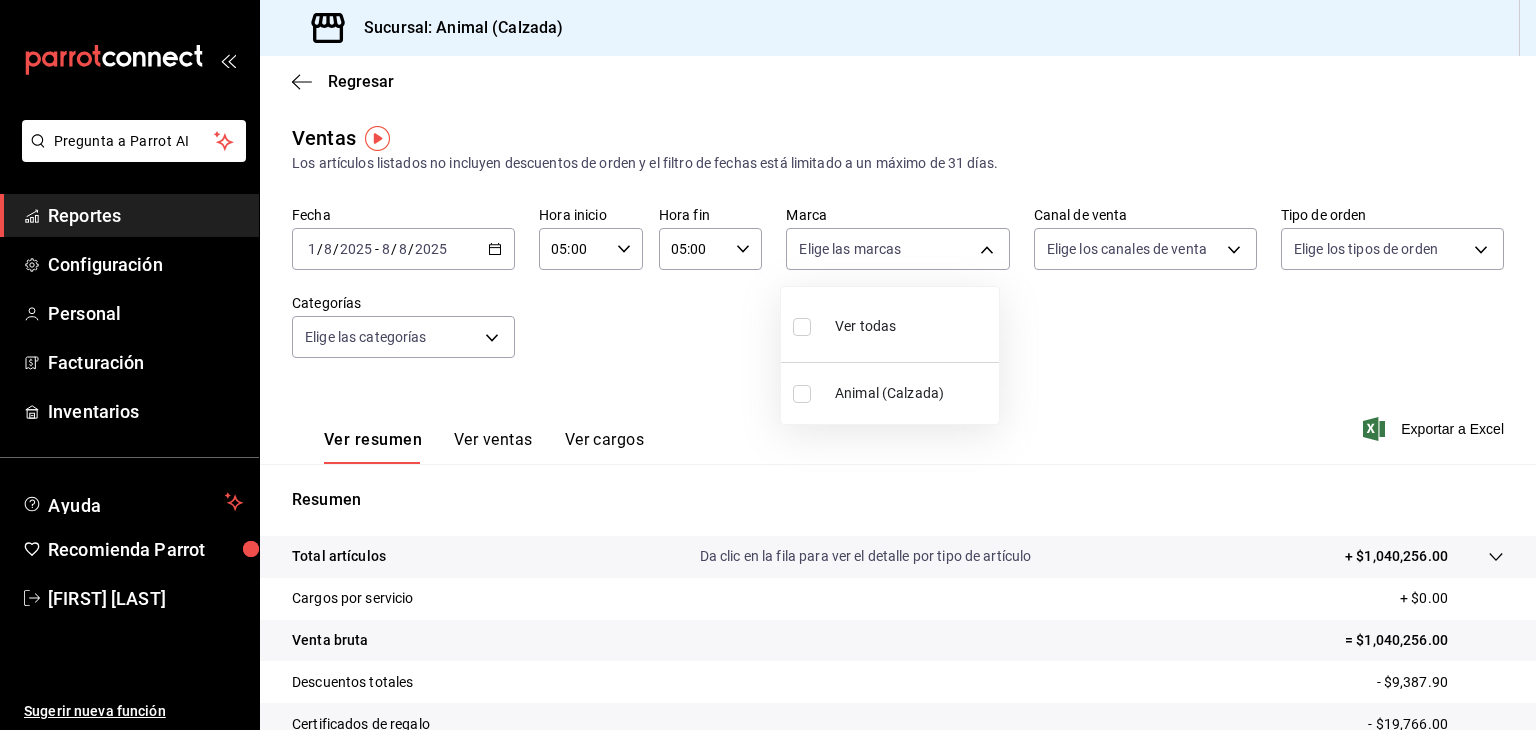 click at bounding box center (802, 327) 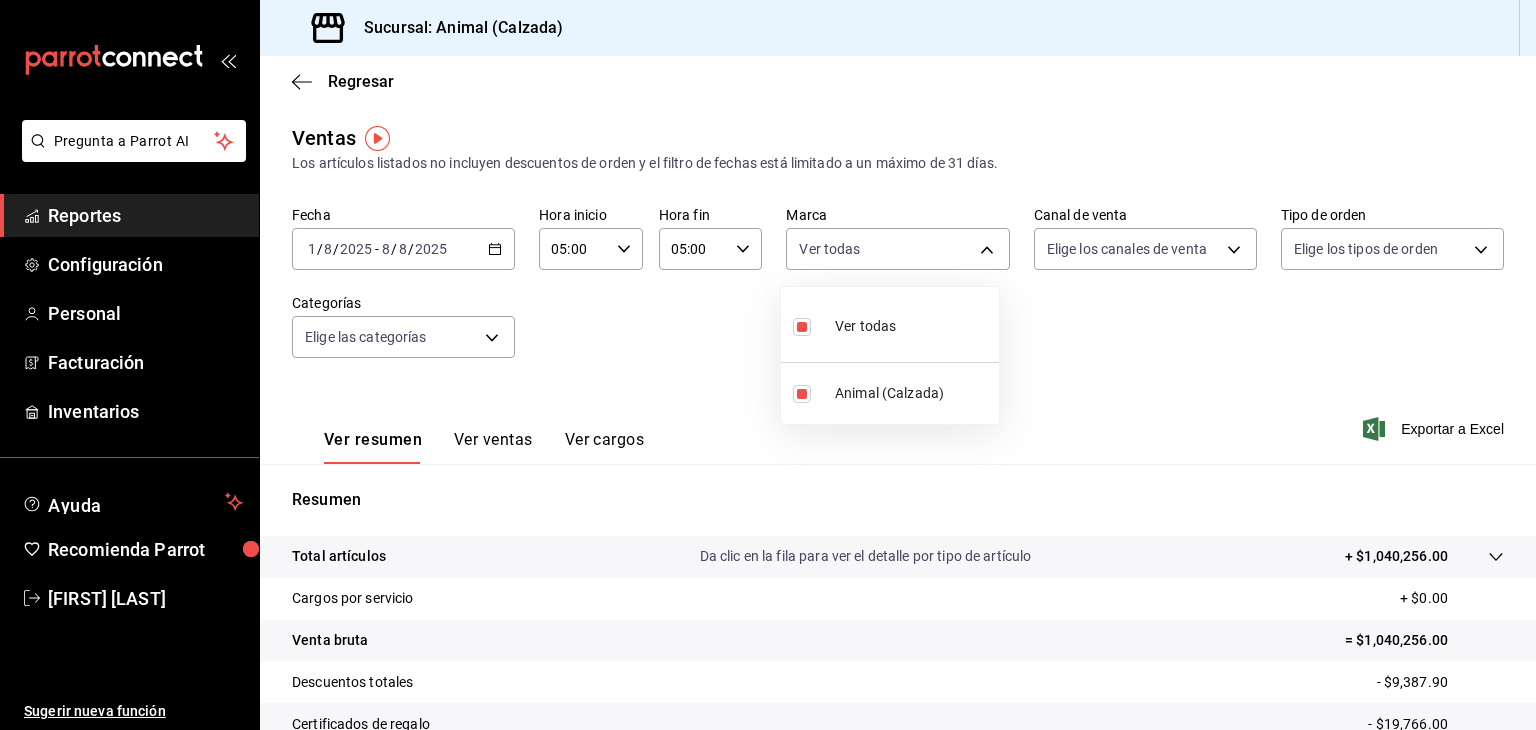 click at bounding box center (768, 365) 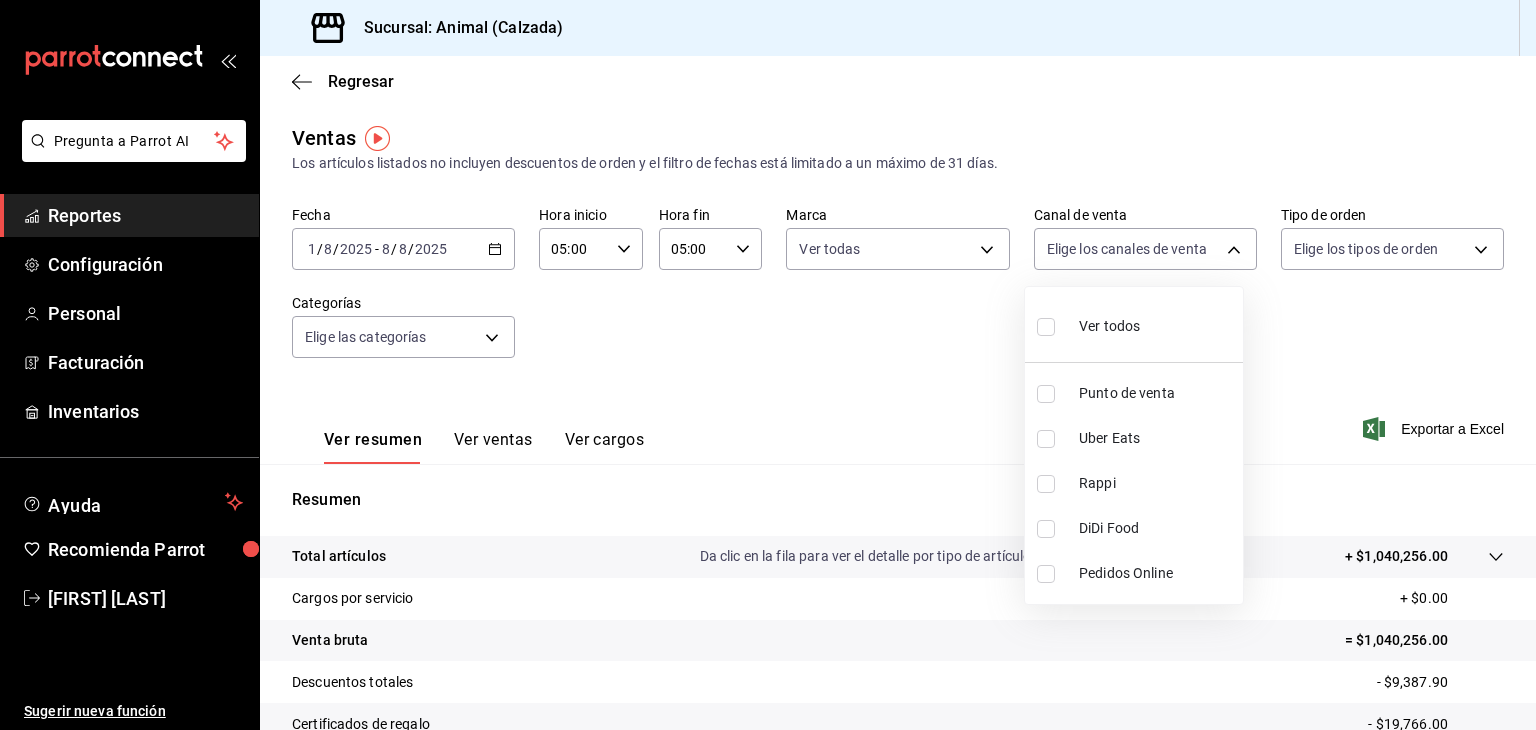 click on "Pregunta a Parrot AI Reportes   Configuración   Personal   Facturación   Inventarios   Ayuda Recomienda Parrot   Esteban Santos   Sugerir nueva función   Sucursal: Animal (Calzada) Regresar Ventas Los artículos listados no incluyen descuentos de orden y el filtro de fechas está limitado a un máximo de 31 días. Fecha 2025-08-01 1 / 8 / 2025 - 2025-08-08 8 / 8 / 2025 Hora inicio 05:00 Hora inicio Hora fin 05:00 Hora fin Marca Ver todas e26472f3-9262-489d-bcba-4c6b034529c7 Canal de venta Elige los canales de venta Tipo de orden Elige los tipos de orden Categorías Elige las categorías Ver resumen Ver ventas Ver cargos Exportar a Excel Resumen Total artículos Da clic en la fila para ver el detalle por tipo de artículo + $1,040,256.00 Cargos por servicio + $0.00 Venta bruta = $1,040,256.00 Descuentos totales - $9,387.90 Certificados de regalo - $19,766.00 Venta total = $1,011,102.10 Impuestos - $139,462.36 Venta neta = $871,639.74 Pregunta a Parrot AI Reportes   Configuración   Personal   Facturación" at bounding box center [768, 365] 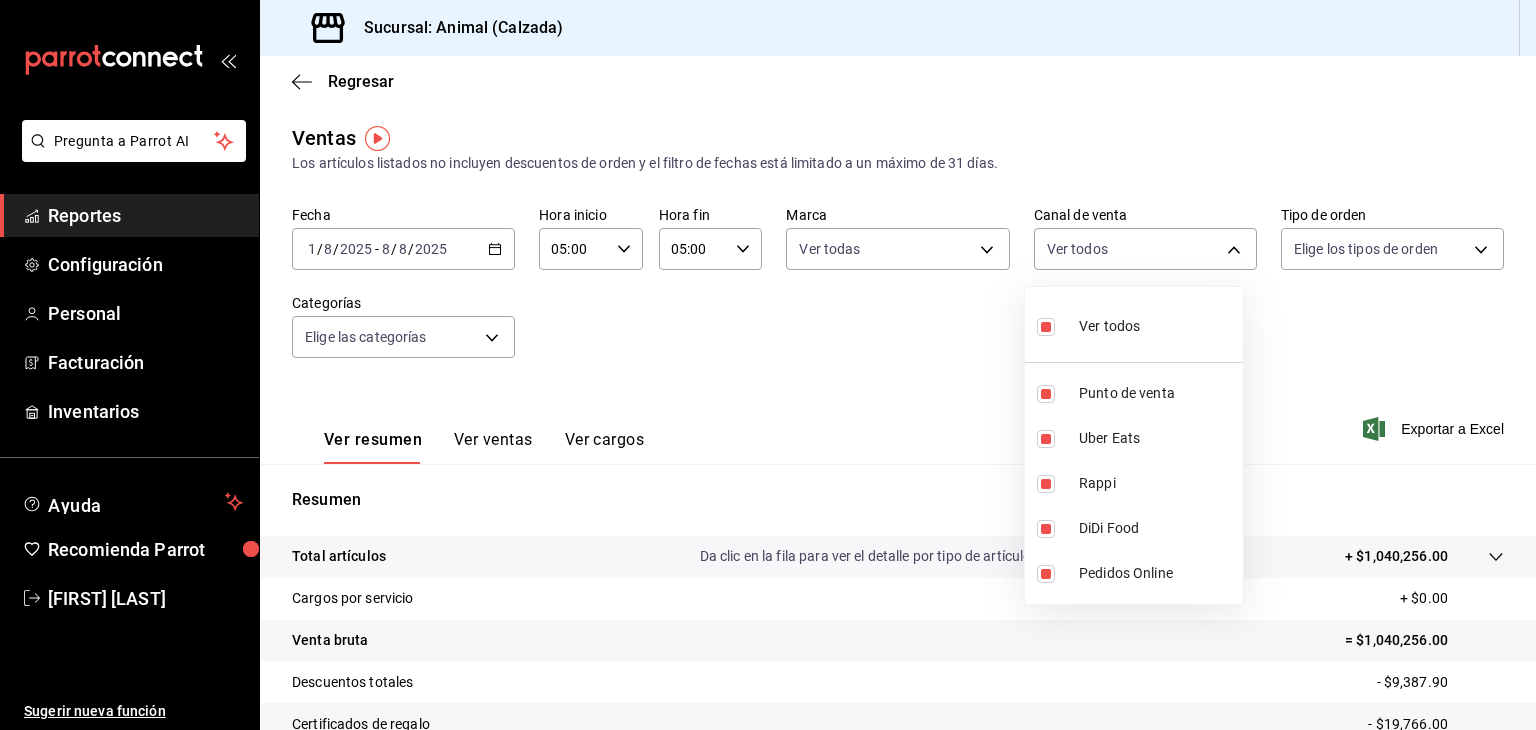 click at bounding box center (768, 365) 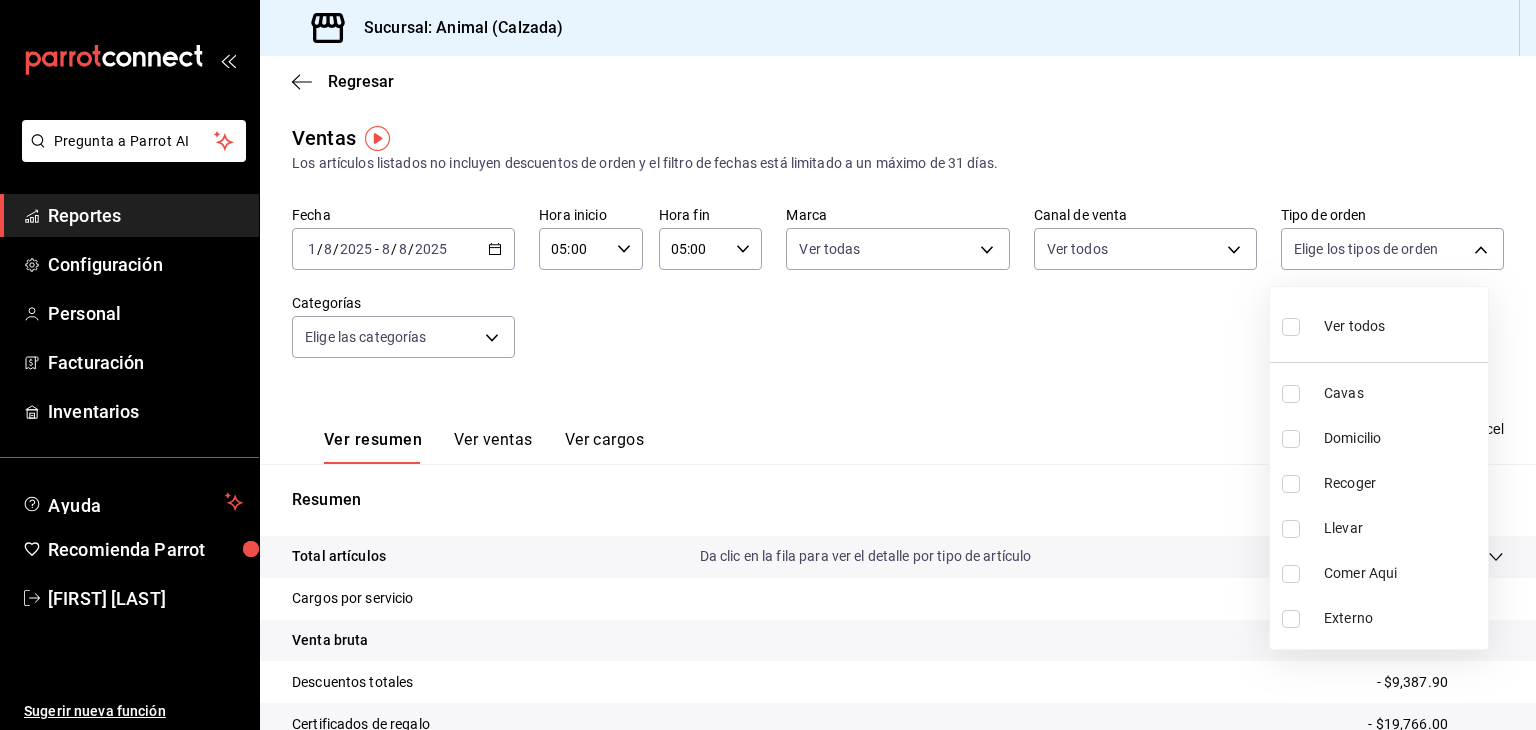 click on "Pregunta a Parrot AI Reportes   Configuración   Personal   Facturación   Inventarios   Ayuda Recomienda Parrot   Esteban Santos   Sugerir nueva función   Sucursal: Animal (Calzada) Regresar Ventas Los artículos listados no incluyen descuentos de orden y el filtro de fechas está limitado a un máximo de 31 días. Fecha 2025-08-01 1 / 8 / 2025 - 2025-08-08 8 / 8 / 2025 Hora inicio 05:00 Hora inicio Hora fin 05:00 Hora fin Marca Ver todas e26472f3-9262-489d-bcba-4c6b034529c7 Canal de venta Ver todos PARROT,UBER_EATS,RAPPI,DIDI_FOOD,ONLINE Tipo de orden Elige los tipos de orden Categorías Elige las categorías Ver resumen Ver ventas Ver cargos Exportar a Excel Resumen Total artículos Da clic en la fila para ver el detalle por tipo de artículo + $1,040,256.00 Cargos por servicio + $0.00 Venta bruta = $1,040,256.00 Descuentos totales - $9,387.90 Certificados de regalo - $19,766.00 Venta total = $1,011,102.10 Impuestos - $139,462.36 Venta neta = $871,639.74 Pregunta a Parrot AI Reportes   Configuración" at bounding box center [768, 365] 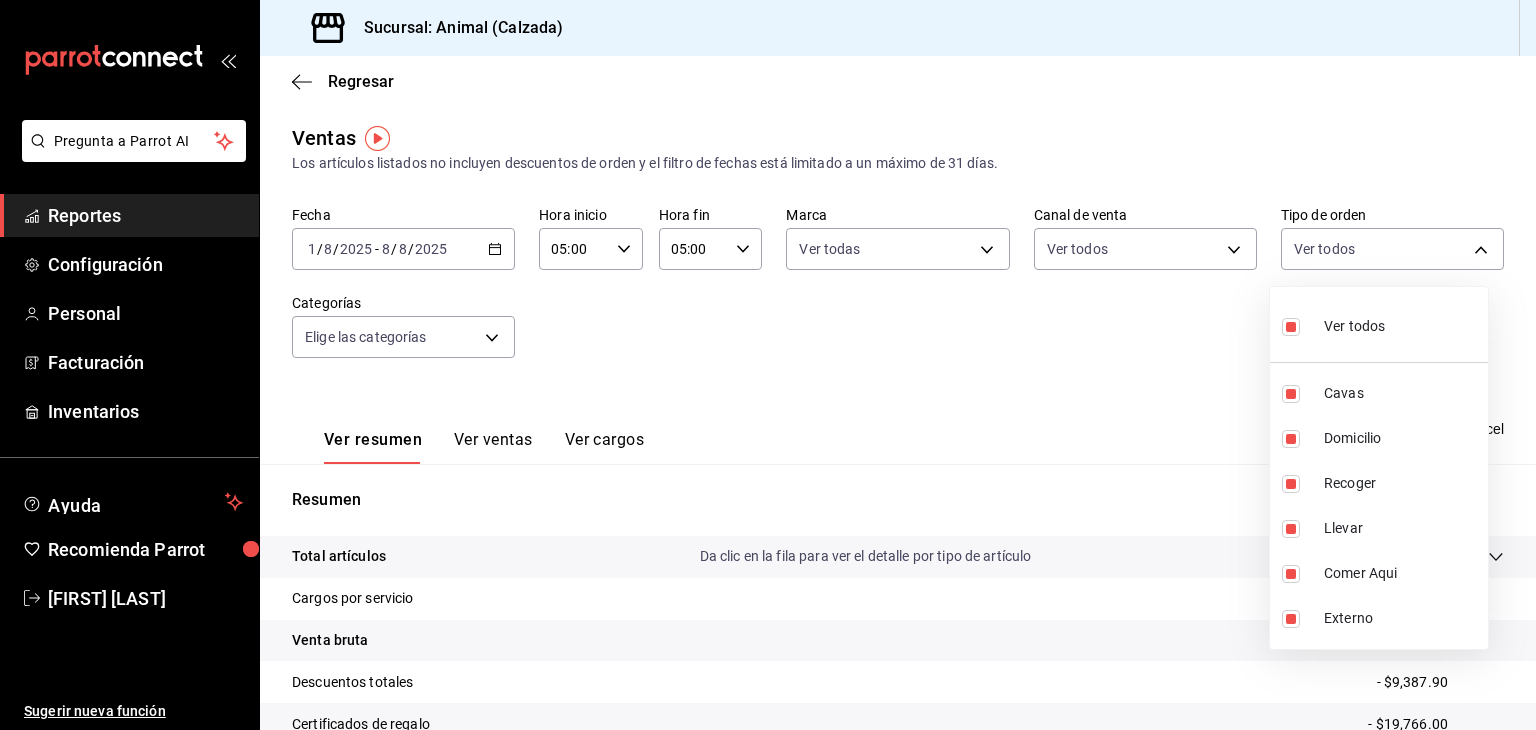 click at bounding box center [768, 365] 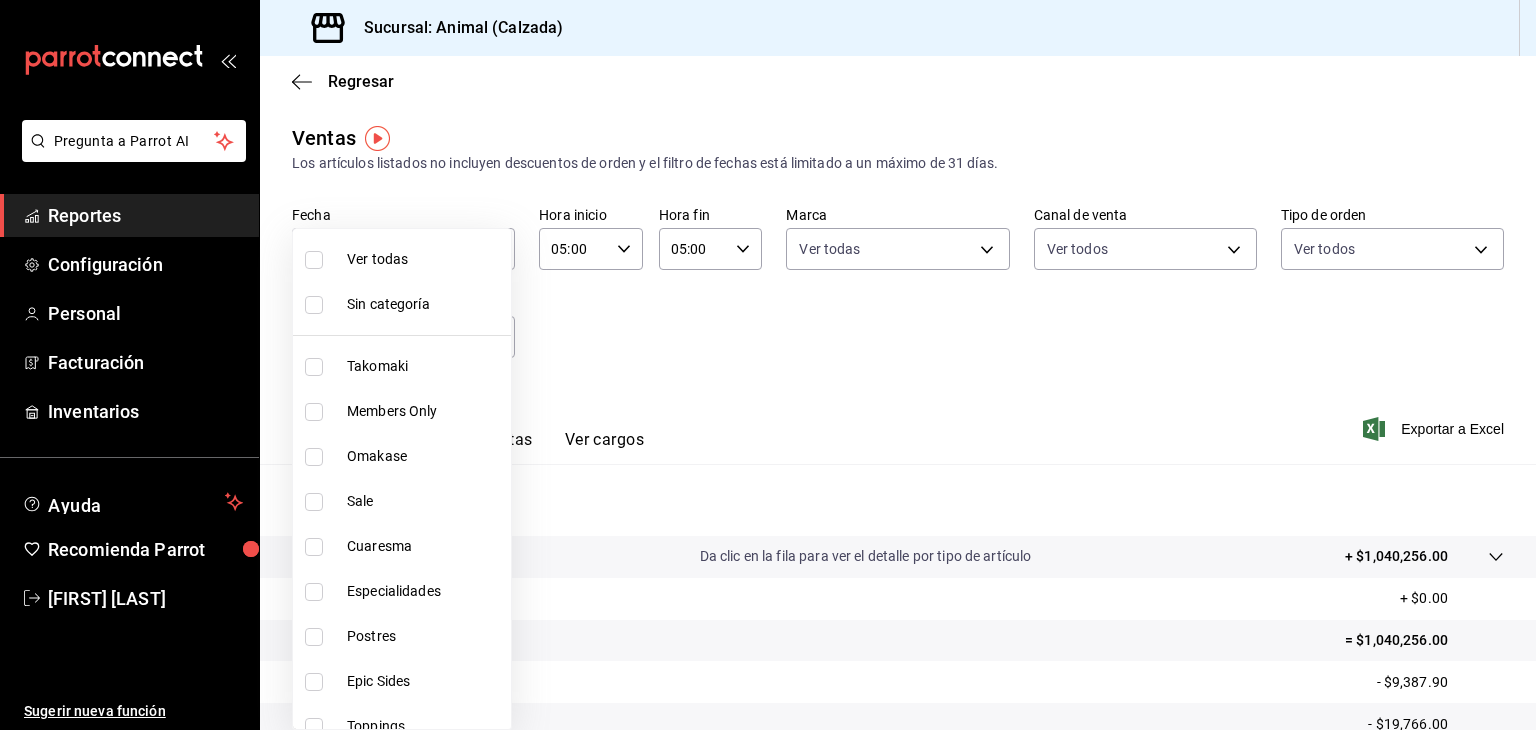 click on "Pregunta a Parrot AI Reportes   Configuración   Personal   Facturación   Inventarios   Ayuda Recomienda Parrot   Esteban Santos   Sugerir nueva función   Sucursal: Animal (Calzada) Regresar Ventas Los artículos listados no incluyen descuentos de orden y el filtro de fechas está limitado a un máximo de 31 días. Fecha 2025-08-01 1 / 8 / 2025 - 2025-08-08 8 / 8 / 2025 Hora inicio 05:00 Hora inicio Hora fin 05:00 Hora fin Marca Ver todas e26472f3-9262-489d-bcba-4c6b034529c7 Canal de venta Ver todos PARROT,UBER_EATS,RAPPI,DIDI_FOOD,ONLINE Tipo de orden Ver todos 588630d3-b511-4bba-a729-32472510037f,54b7ae00-ca47-4ec1-b7ff-55842c0a2b62,92293fd7-2d7b-430b-85d7-0dfe47b44eba,6237157c-a0f8-48ff-b796-8e4576b5f3c5,200a31bf-f5a3-4f69-a302-e0fd34b5ac63,EXTERNAL Categorías Elige las categorías Ver resumen Ver ventas Ver cargos Exportar a Excel Resumen Total artículos Da clic en la fila para ver el detalle por tipo de artículo + $1,040,256.00 Cargos por servicio + $0.00 Venta bruta = $1,040,256.00 - $9,387.90" at bounding box center [768, 365] 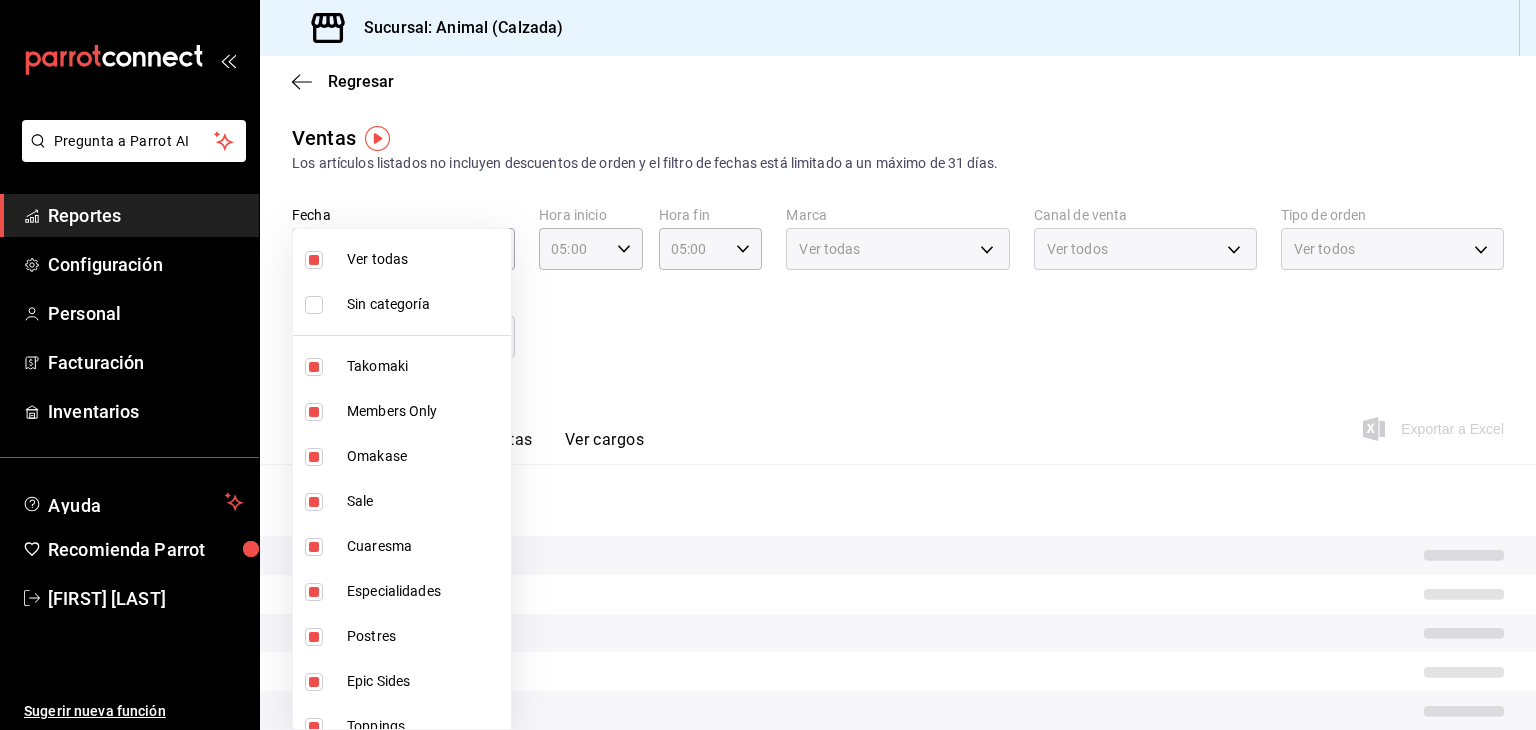 click at bounding box center [768, 365] 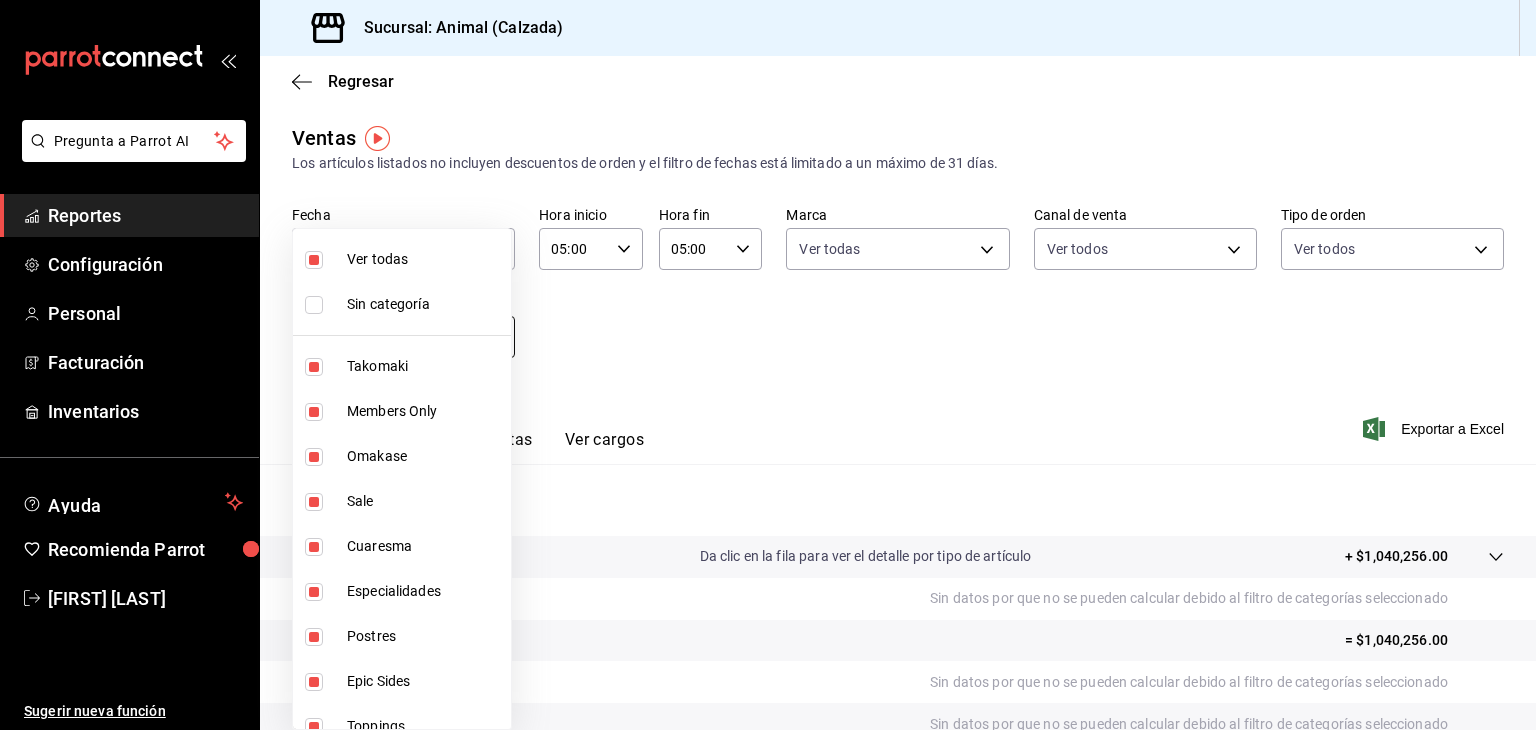 click on "Pregunta a Parrot AI Reportes   Configuración   Personal   Facturación   Inventarios   Ayuda Recomienda Parrot   Esteban Santos   Sugerir nueva función   Sucursal: Animal (Calzada) Regresar Ventas Los artículos listados no incluyen descuentos de orden y el filtro de fechas está limitado a un máximo de 31 días. Fecha 2025-08-01 1 / 8 / 2025 - 2025-08-08 8 / 8 / 2025 Hora inicio 05:00 Hora inicio Hora fin 05:00 Hora fin Marca Ver todas e26472f3-9262-489d-bcba-4c6b034529c7 Canal de venta Ver todos PARROT,UBER_EATS,RAPPI,DIDI_FOOD,ONLINE Tipo de orden Ver todos 588630d3-b511-4bba-a729-32472510037f,54b7ae00-ca47-4ec1-b7ff-55842c0a2b62,92293fd7-2d7b-430b-85d7-0dfe47b44eba,6237157c-a0f8-48ff-b796-8e4576b5f3c5,200a31bf-f5a3-4f69-a302-e0fd34b5ac63,EXTERNAL Categorías Ver todas Ver resumen Ver ventas Ver cargos Exportar a Excel Resumen Total artículos Da clic en la fila para ver el detalle por tipo de artículo + $1,040,256.00 Cargos por servicio Venta bruta = $1,040,256.00 Descuentos totales Venta total" at bounding box center (768, 365) 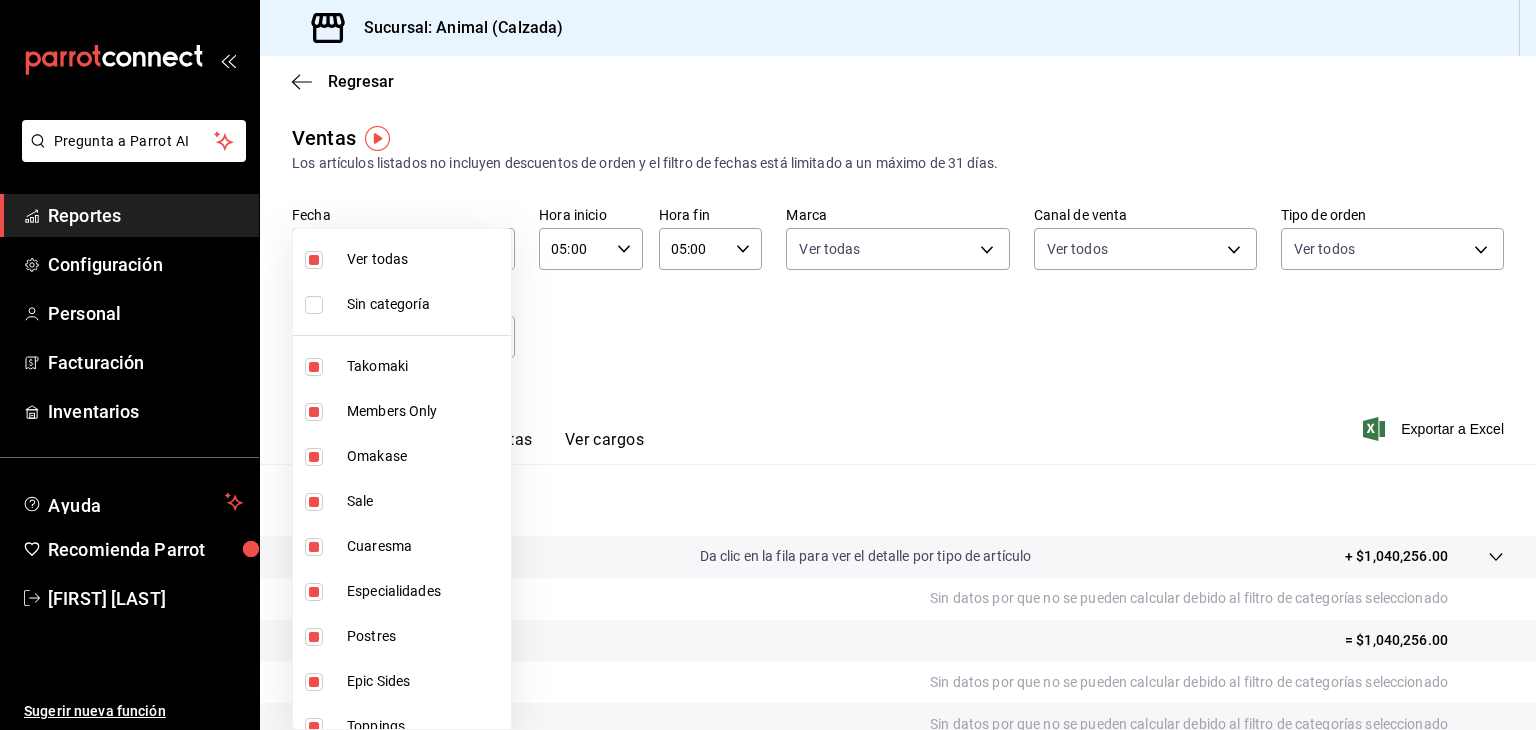click at bounding box center (314, 260) 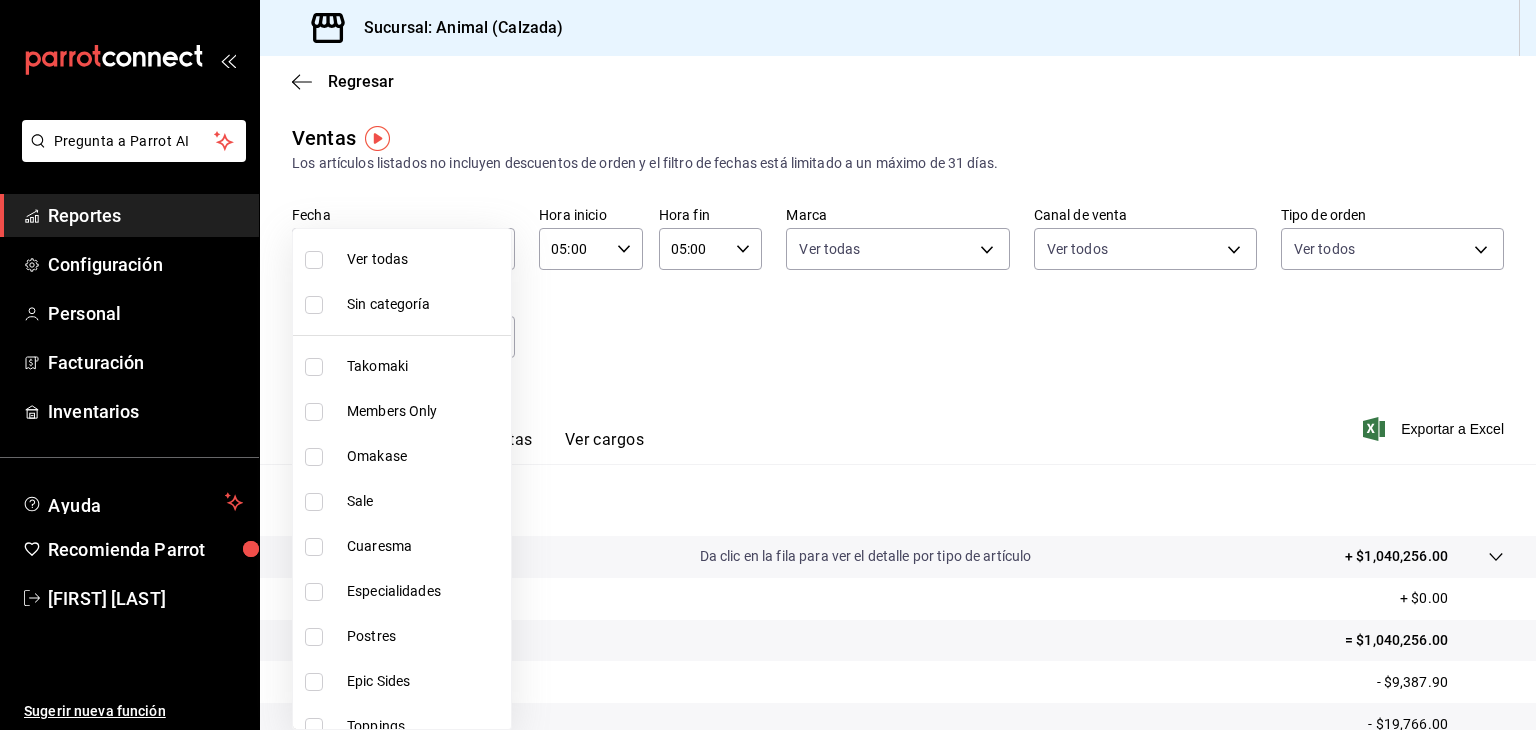 click at bounding box center [314, 260] 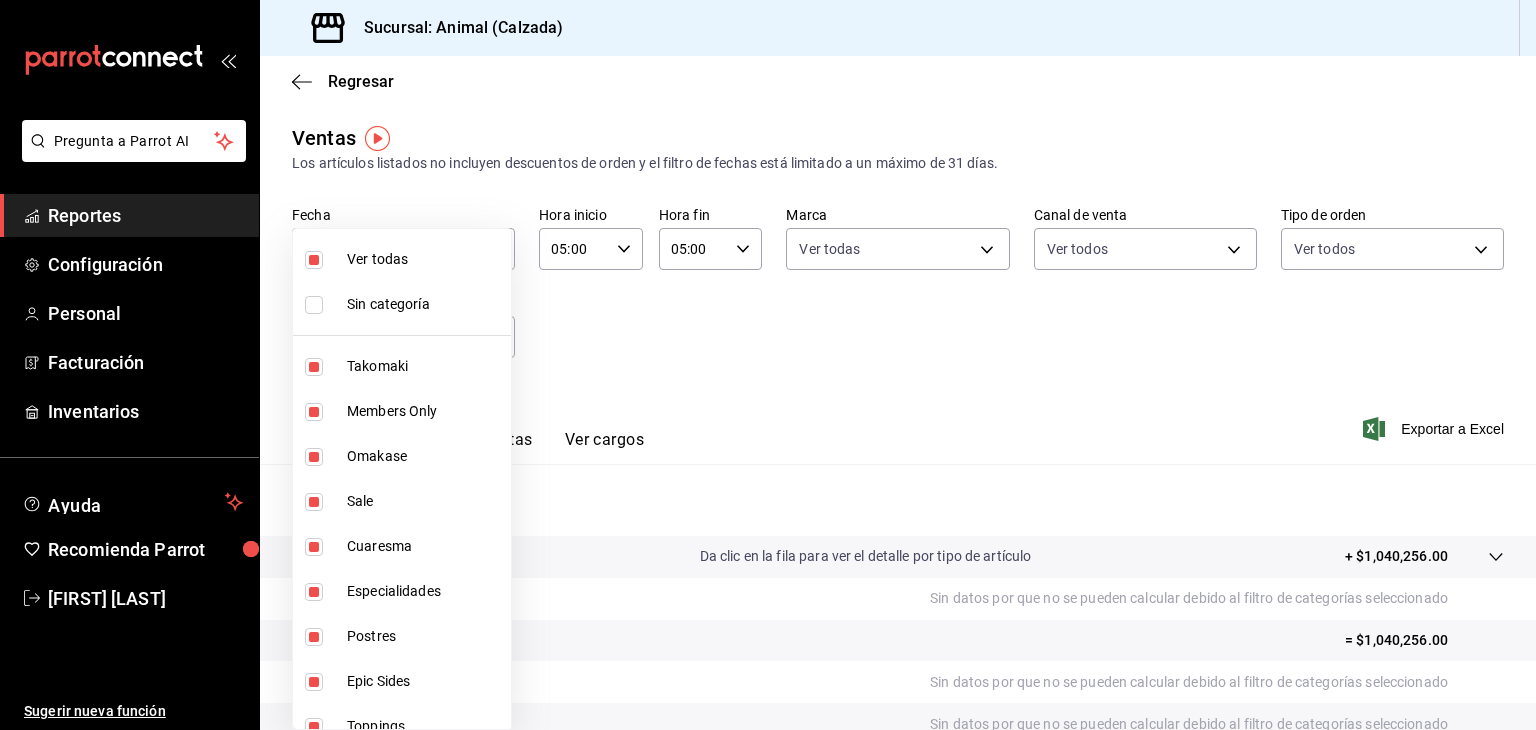 click at bounding box center [768, 365] 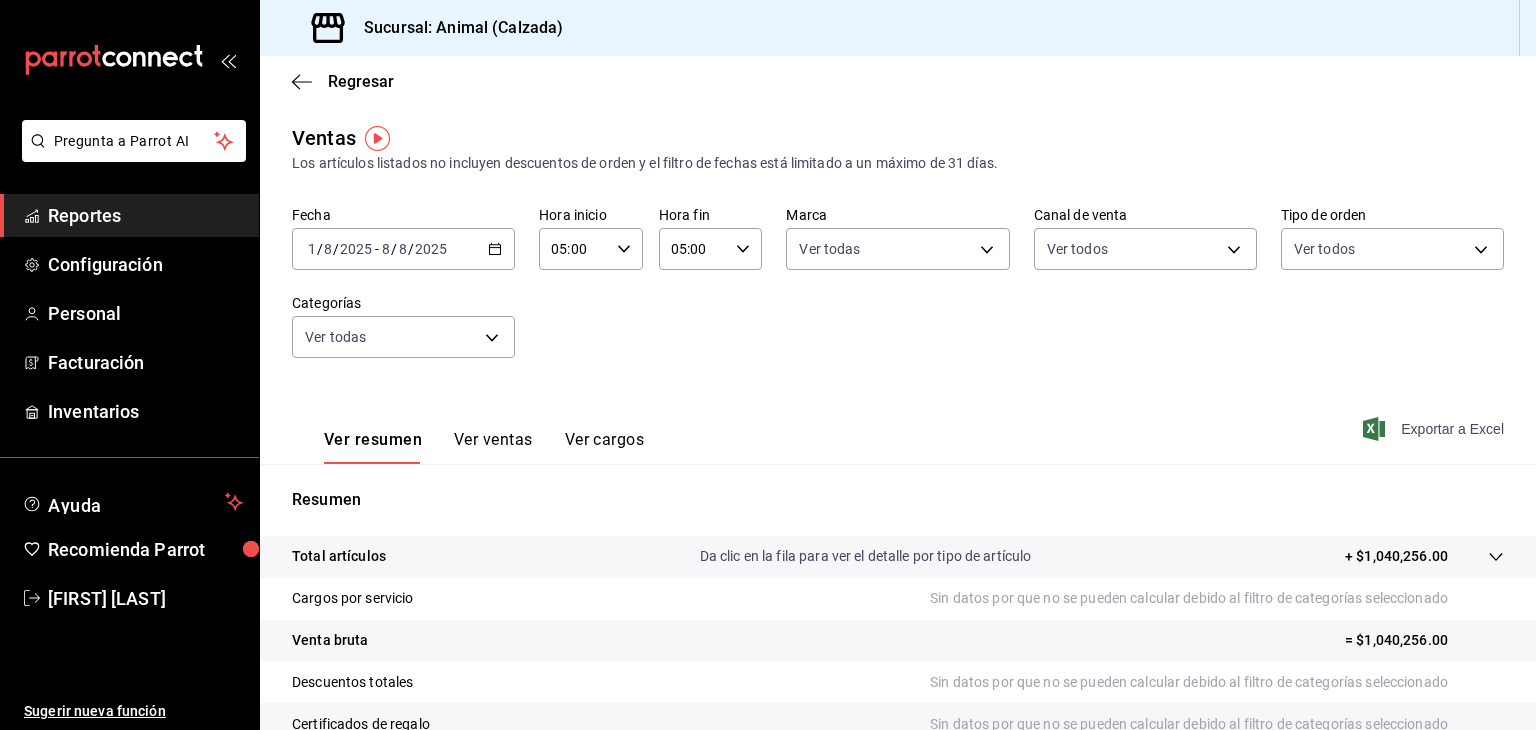 click on "Exportar a Excel" at bounding box center (1435, 429) 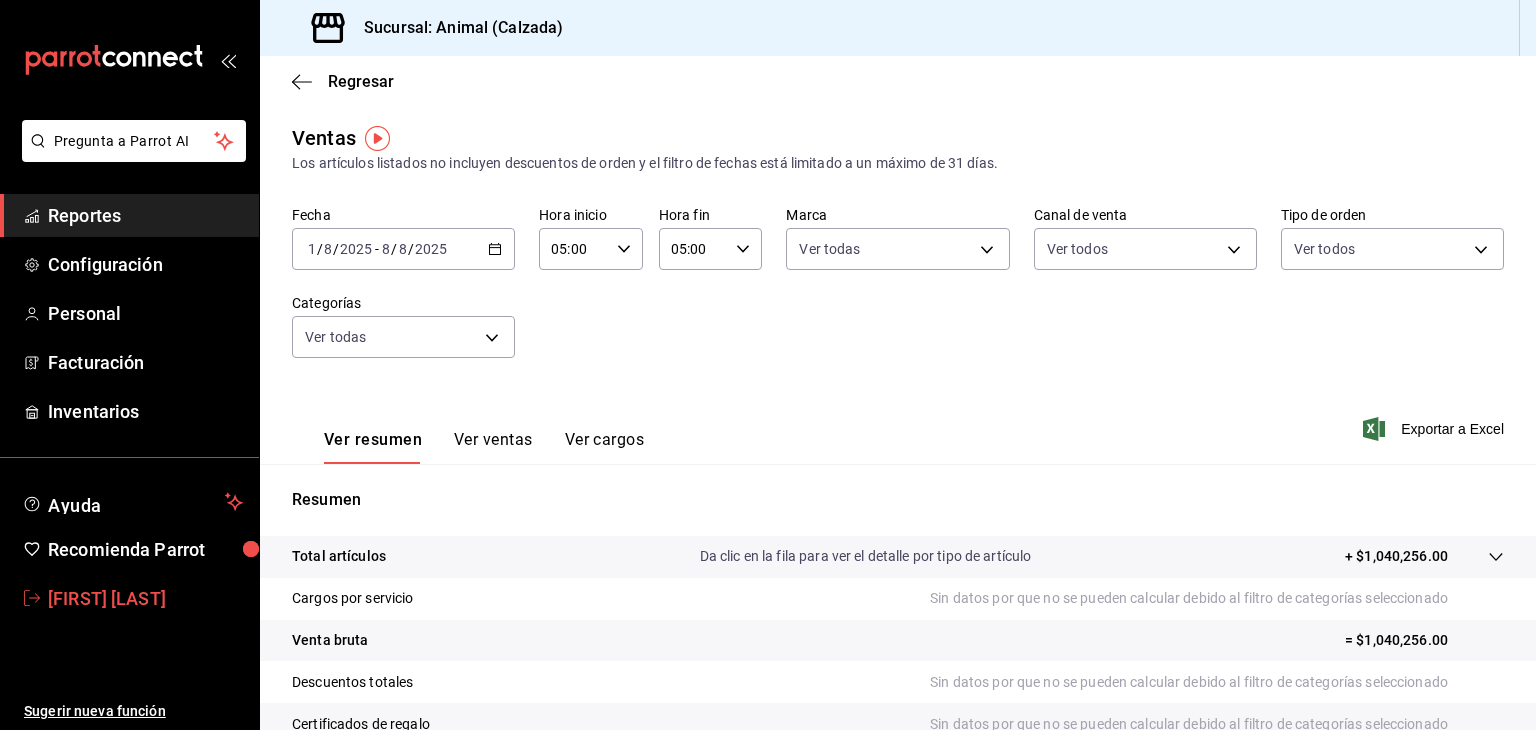 click on "Esteban Santos" at bounding box center (145, 598) 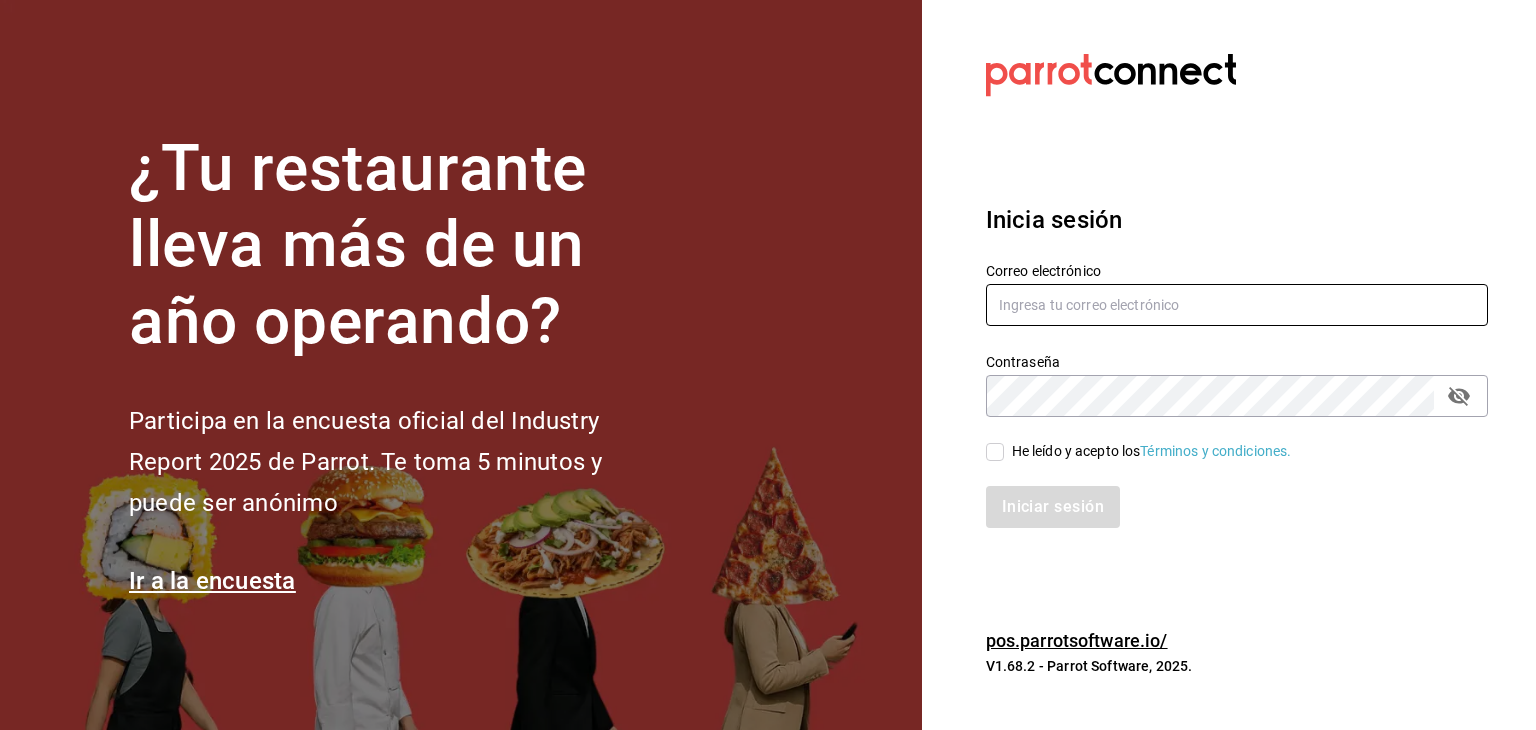 type on "[USERNAME]@example.com" 